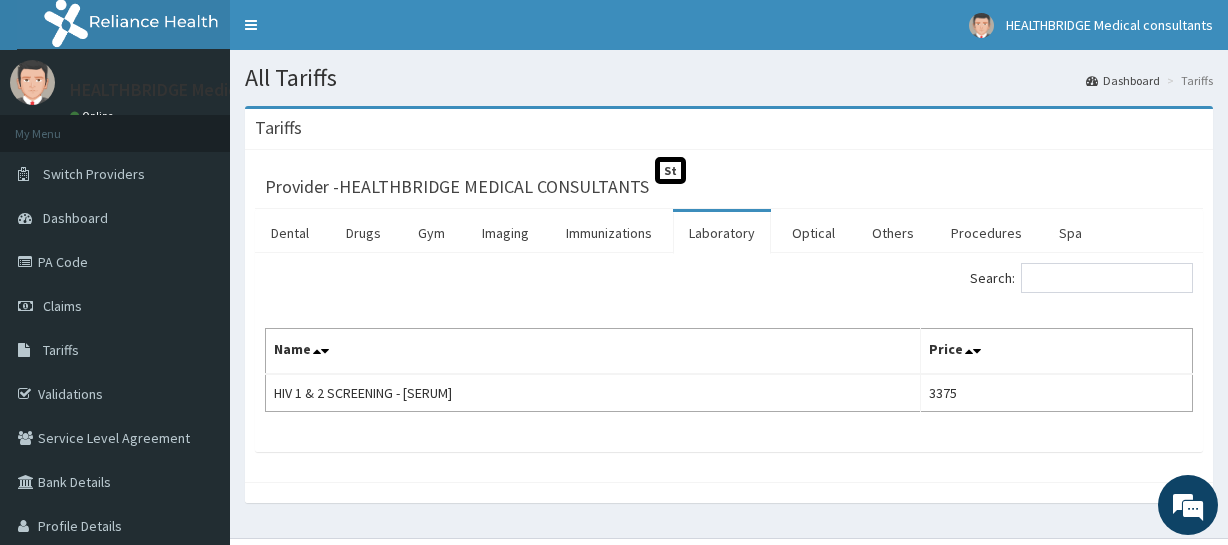 scroll, scrollTop: 0, scrollLeft: 0, axis: both 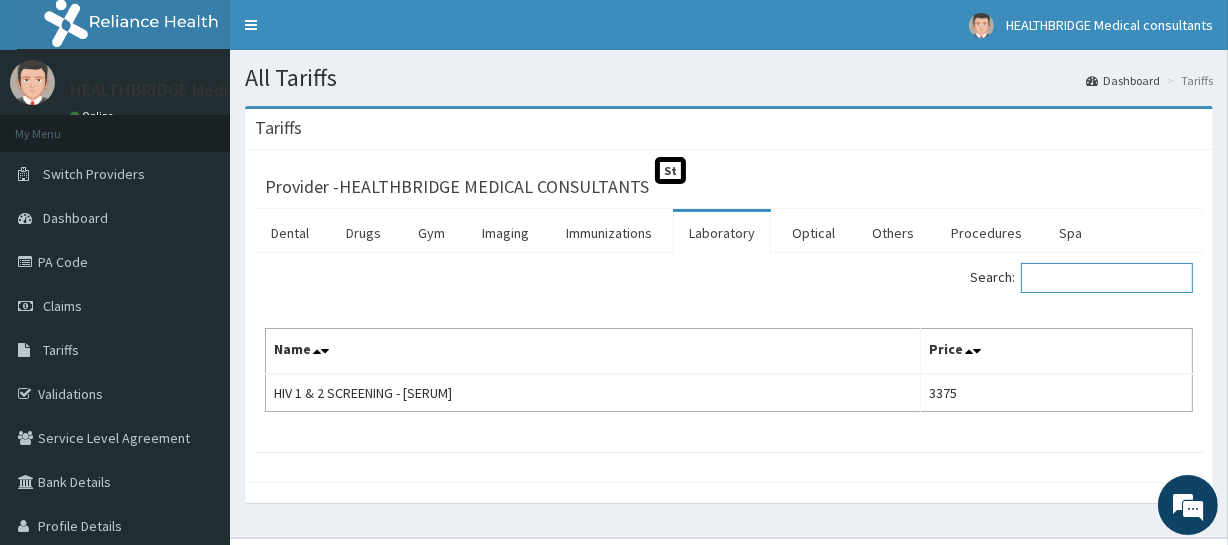 click on "Search:" at bounding box center (1107, 278) 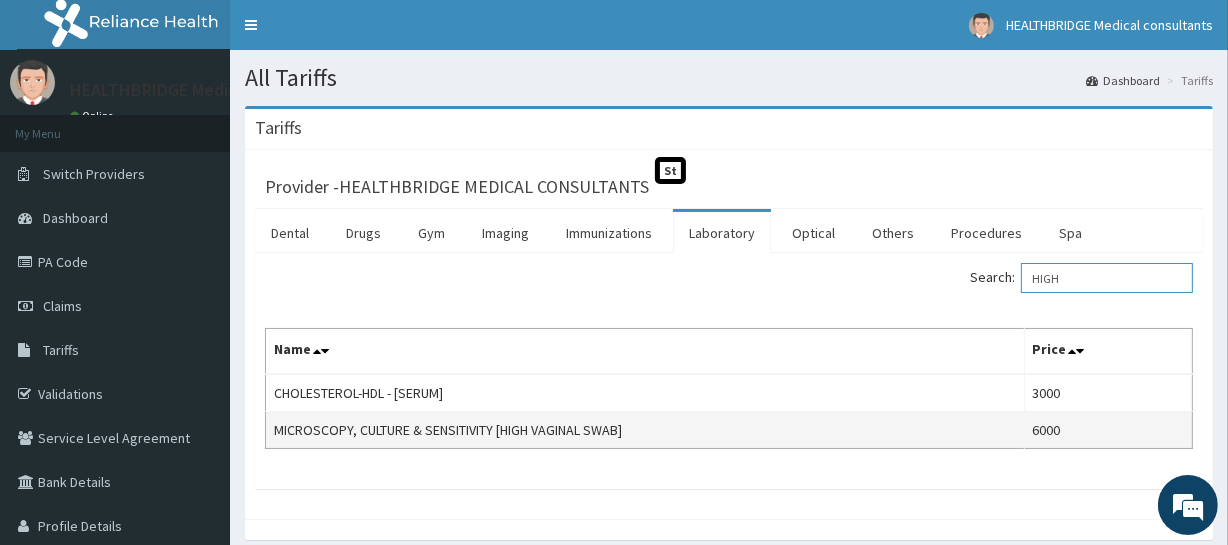type on "HIGH" 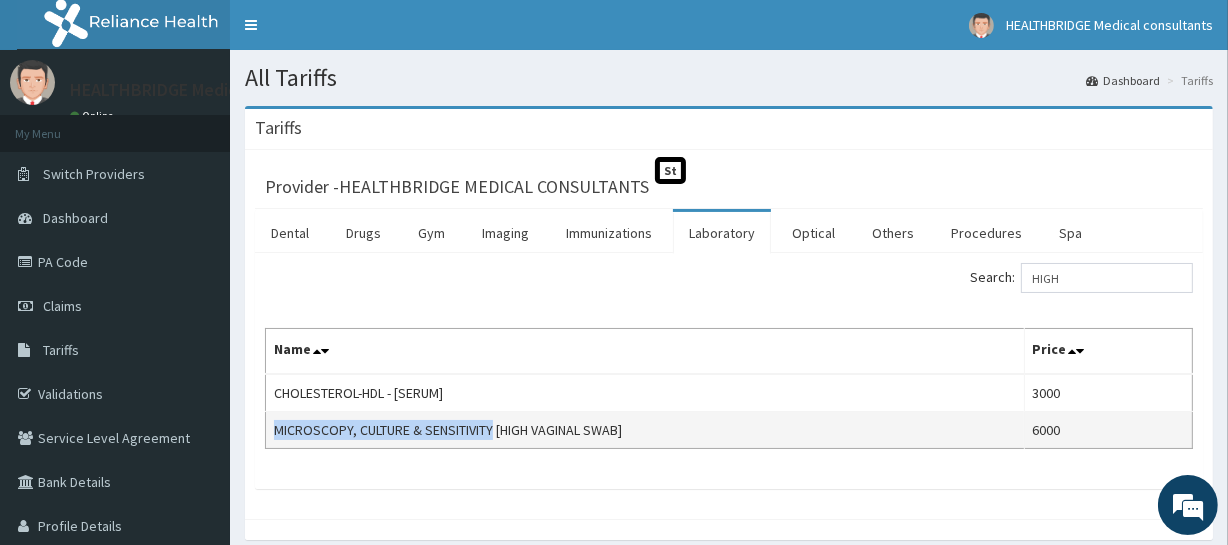 drag, startPoint x: 271, startPoint y: 428, endPoint x: 492, endPoint y: 427, distance: 221.00226 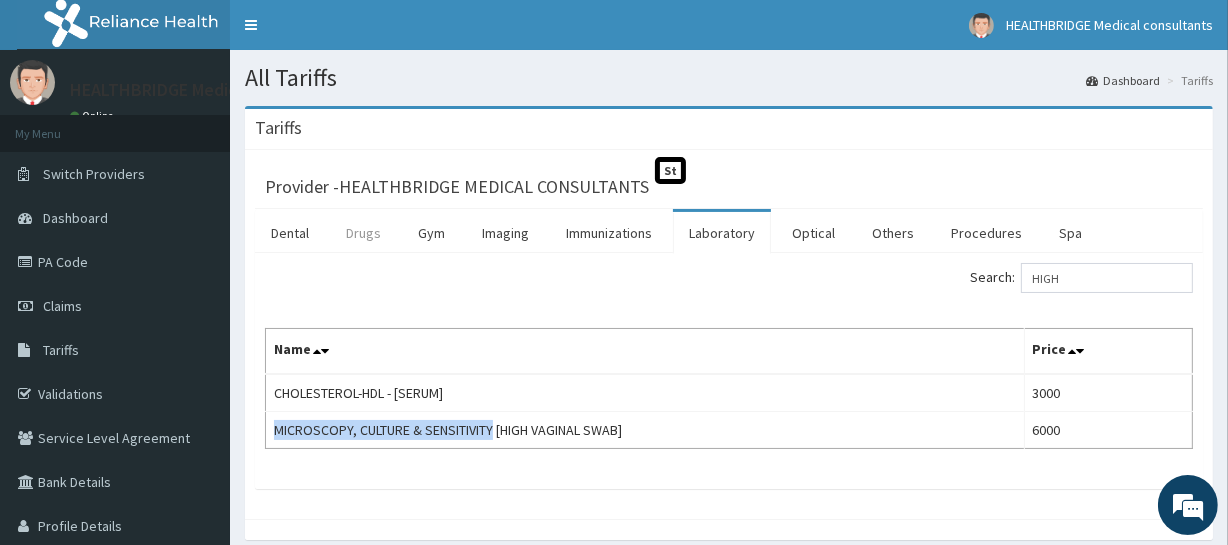 click on "Drugs" at bounding box center (363, 233) 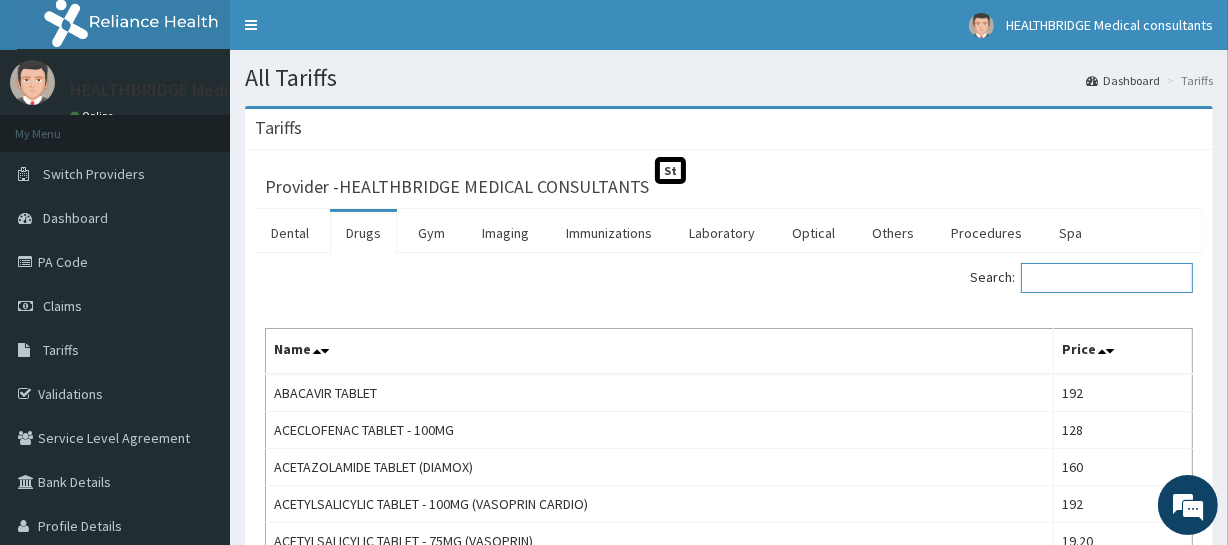 click on "Search:" at bounding box center [1107, 278] 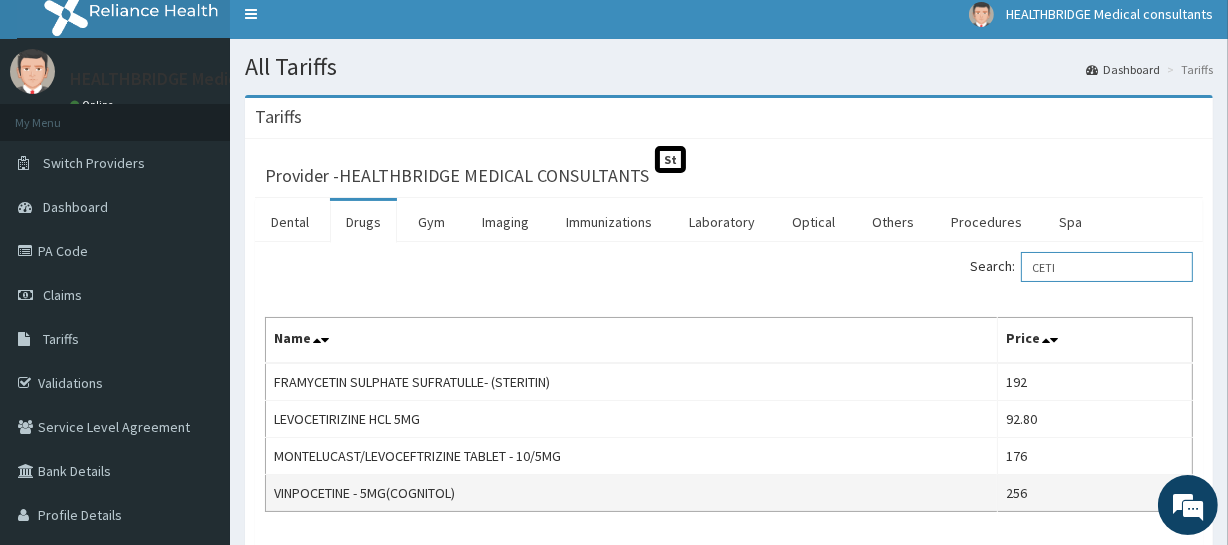 scroll, scrollTop: 90, scrollLeft: 0, axis: vertical 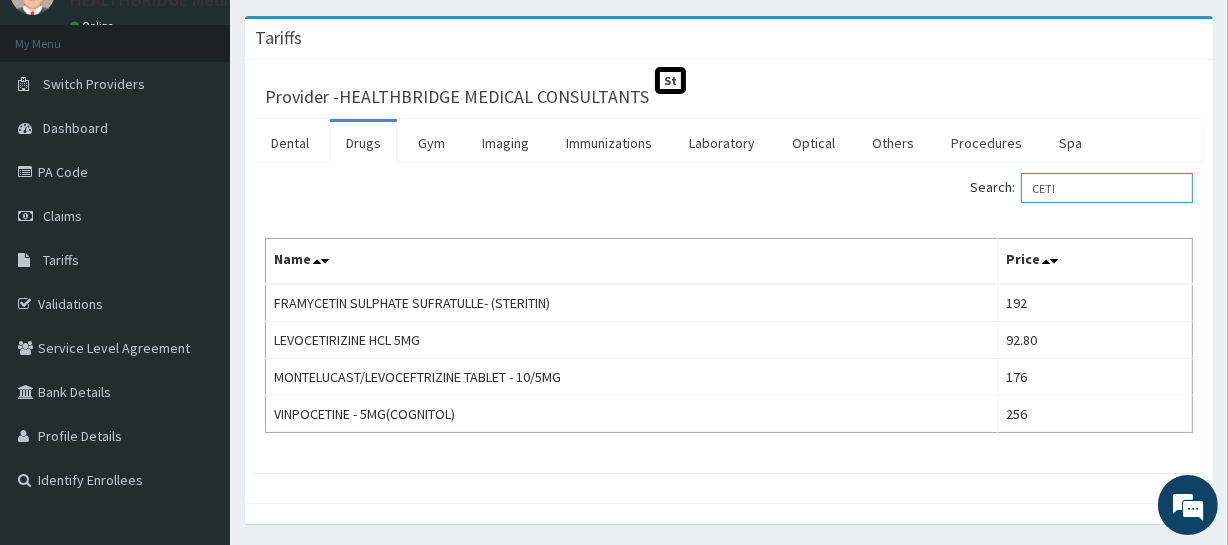 drag, startPoint x: 1100, startPoint y: 184, endPoint x: 1039, endPoint y: 181, distance: 61.073727 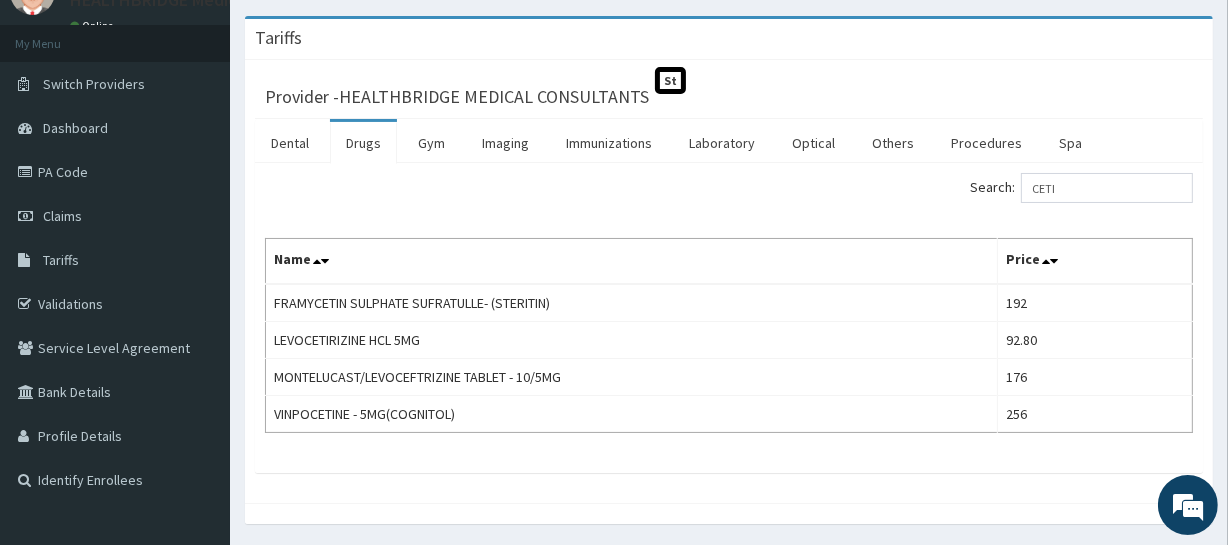 click on "Search: CETI" at bounding box center [968, 190] 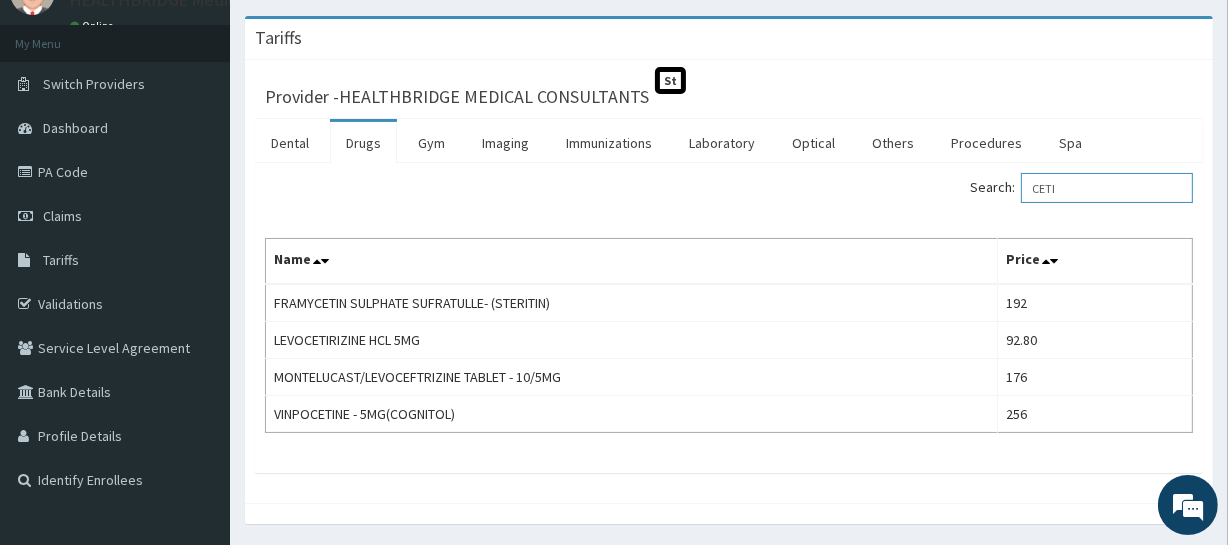 click on "CETI" at bounding box center [1107, 188] 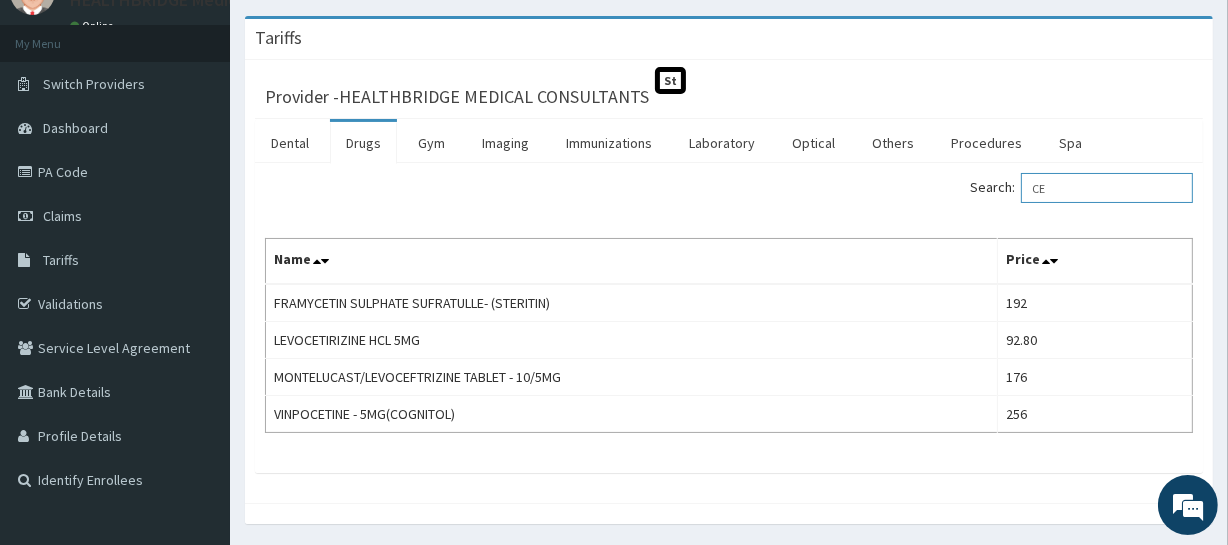 type on "C" 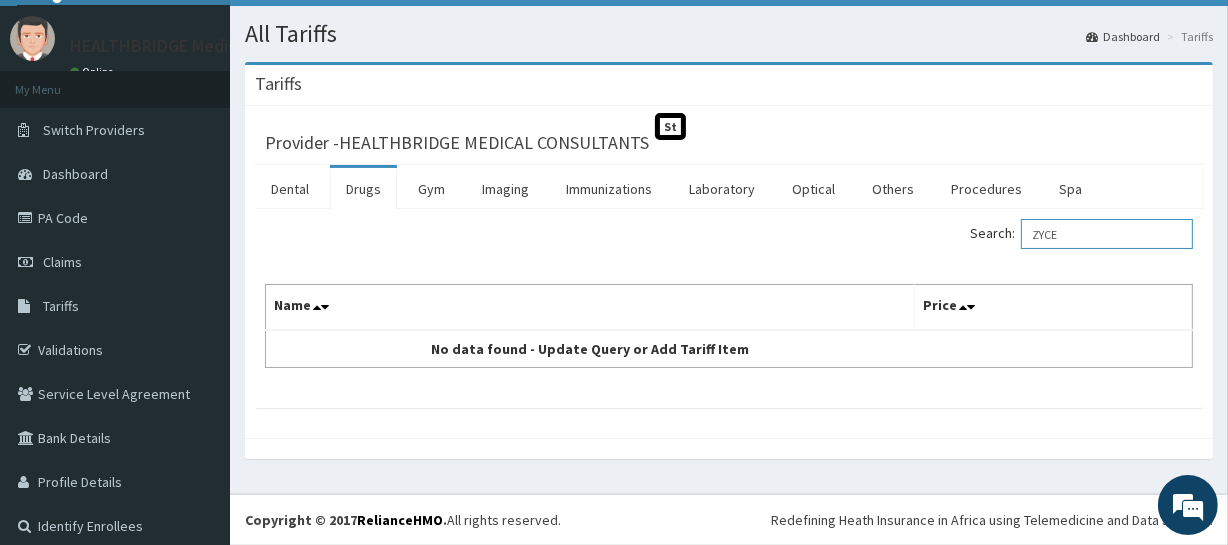 scroll, scrollTop: 43, scrollLeft: 0, axis: vertical 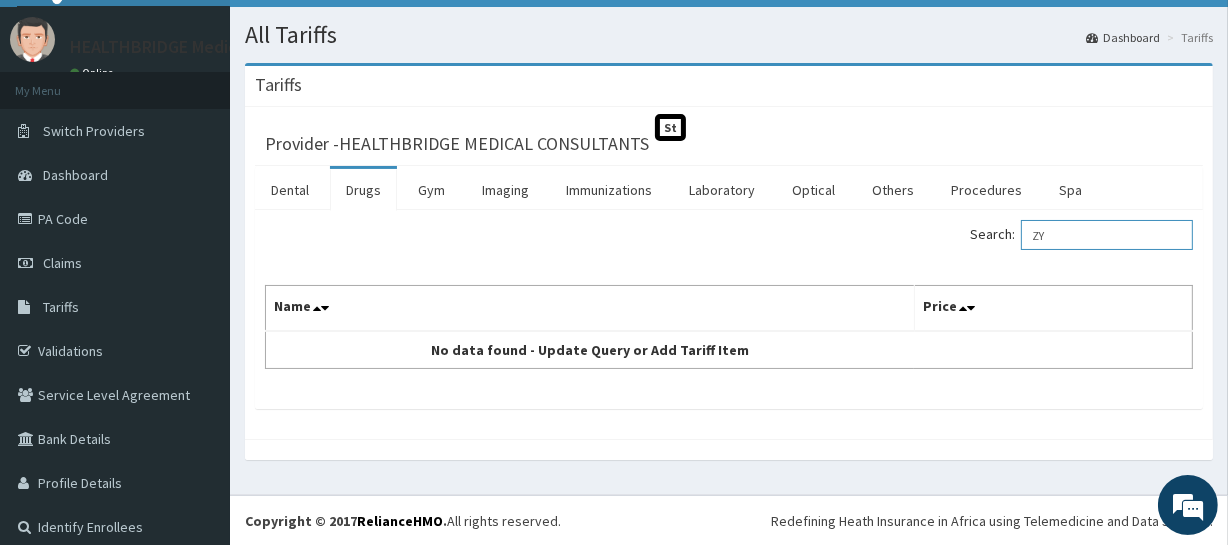 type on "Z" 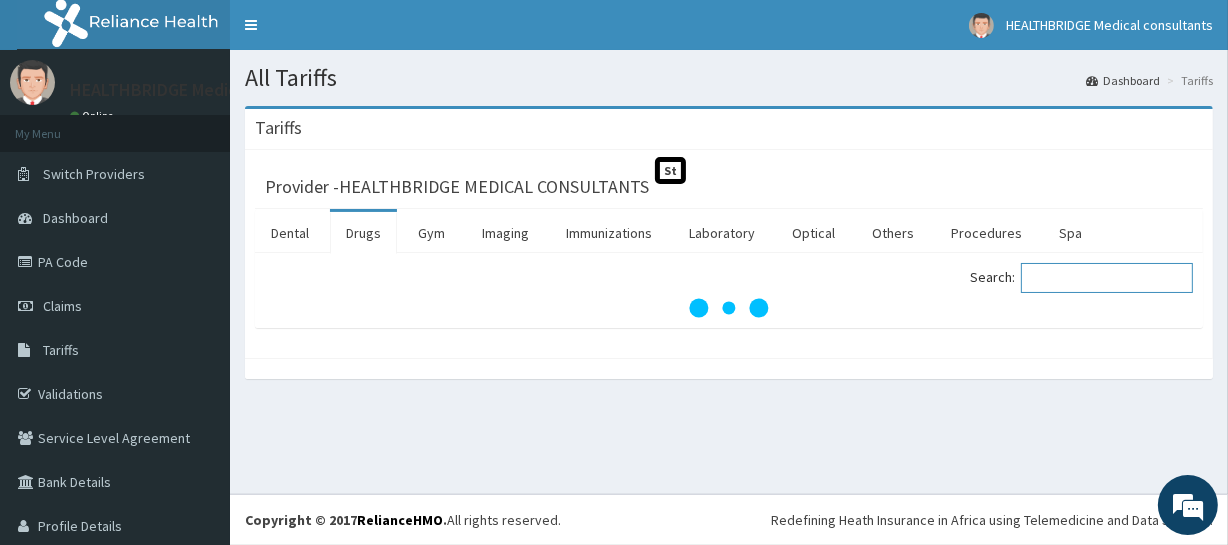 scroll, scrollTop: 0, scrollLeft: 0, axis: both 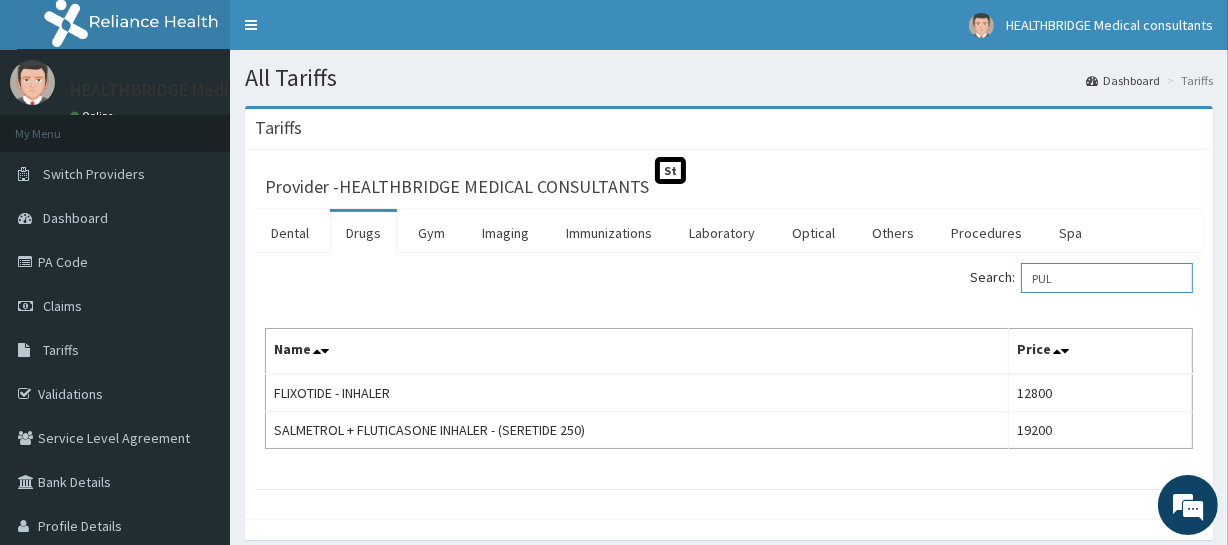 drag, startPoint x: 1070, startPoint y: 277, endPoint x: 1027, endPoint y: 278, distance: 43.011627 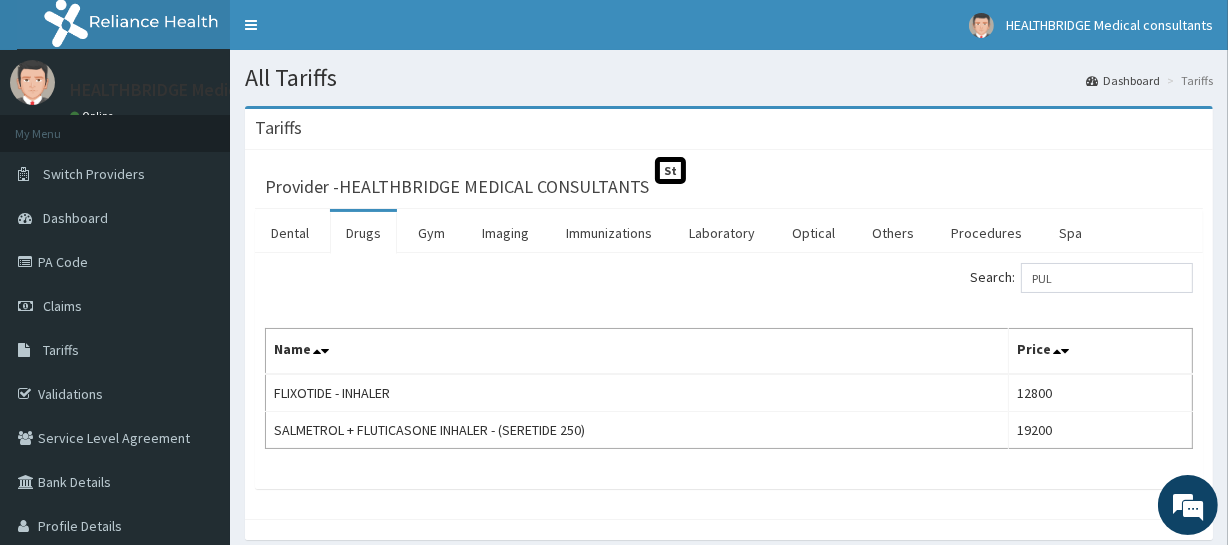 click on "Search: PUL" at bounding box center [968, 280] 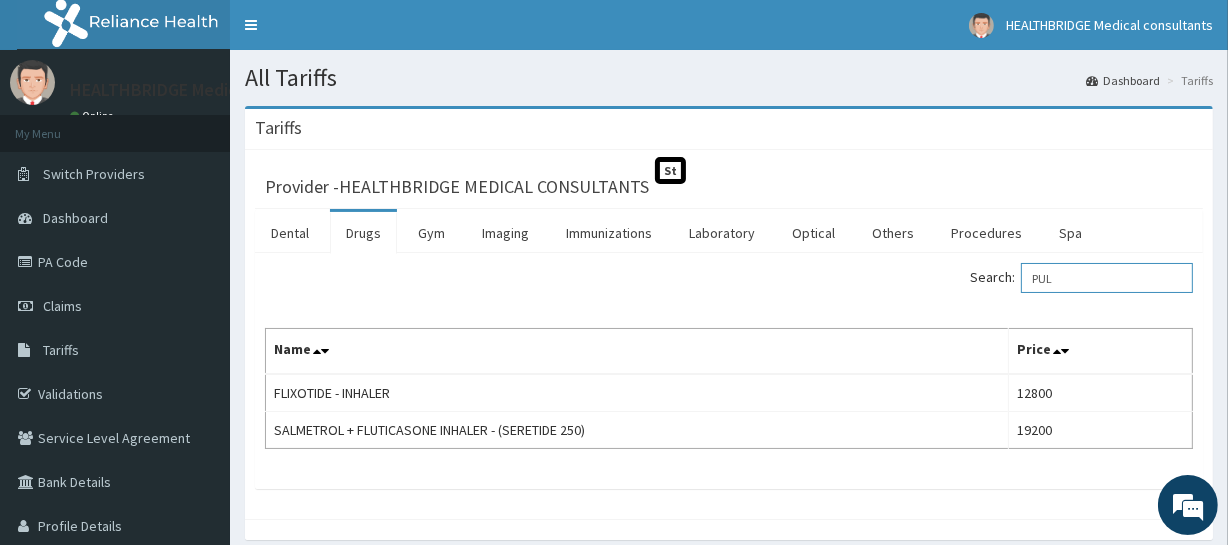 click on "PUL" at bounding box center [1107, 278] 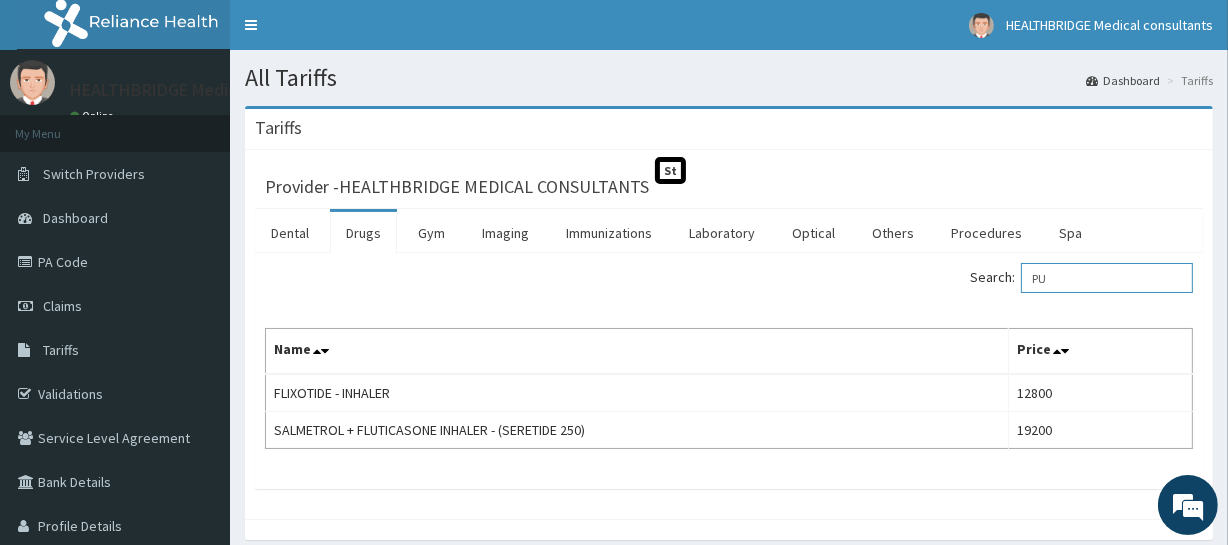 type on "P" 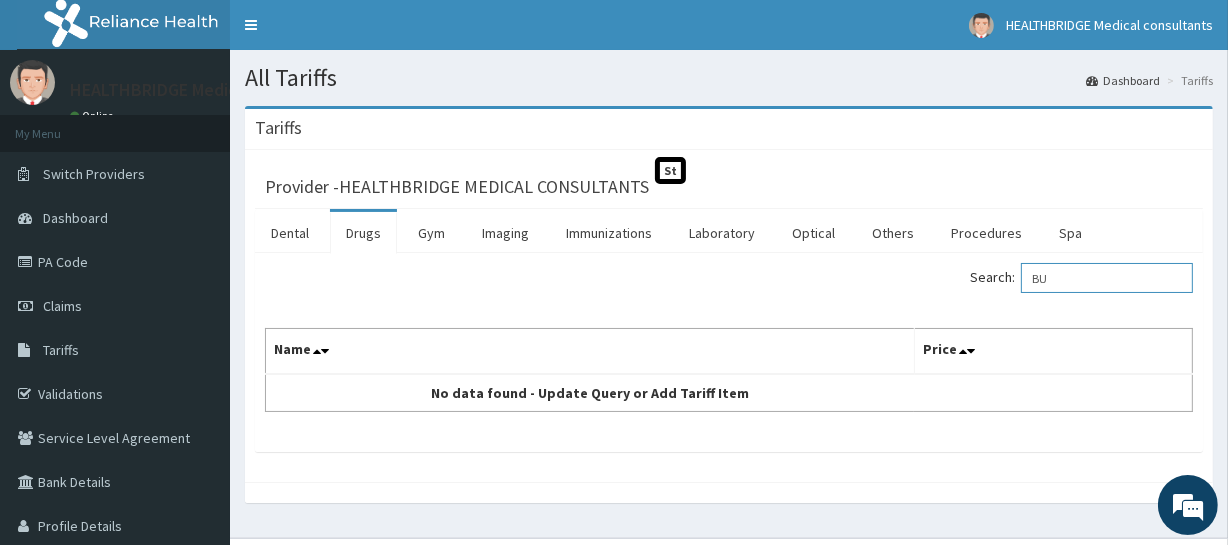 type on "B" 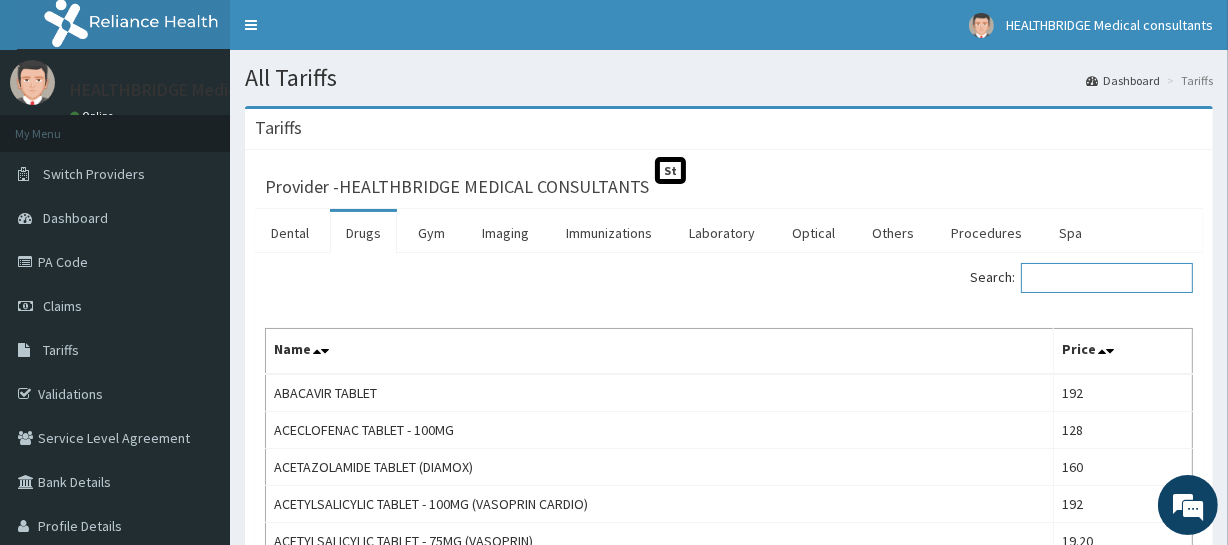 type on "C" 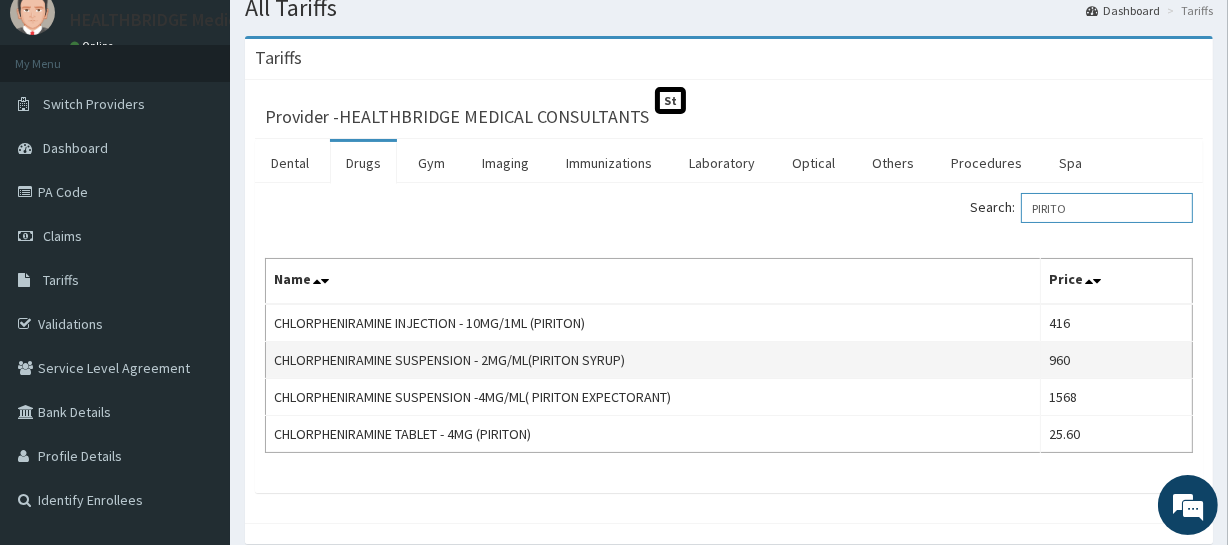scroll, scrollTop: 90, scrollLeft: 0, axis: vertical 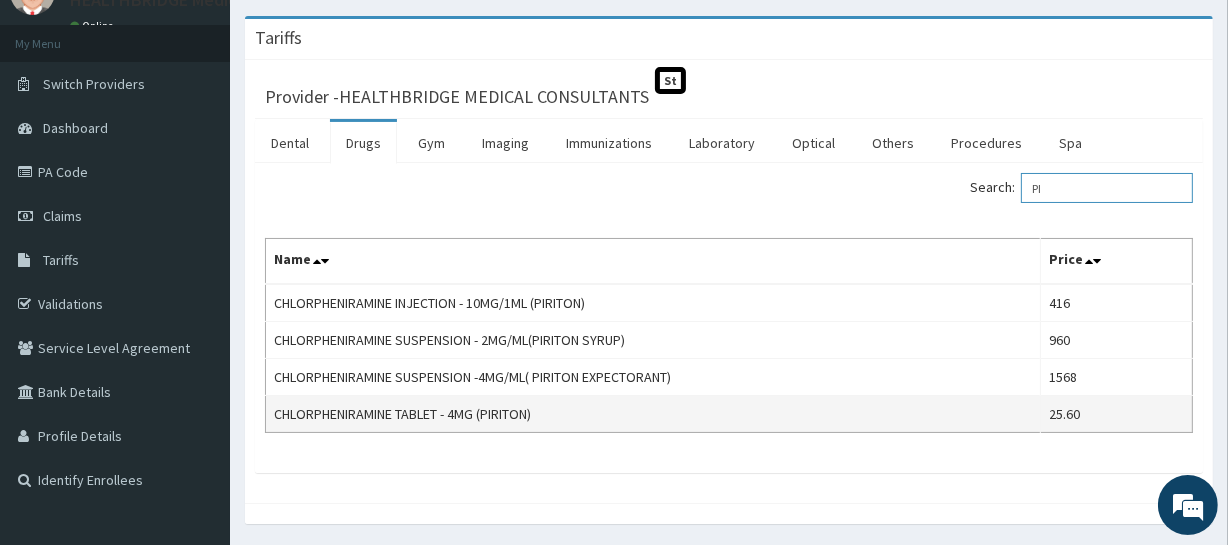 type on "P" 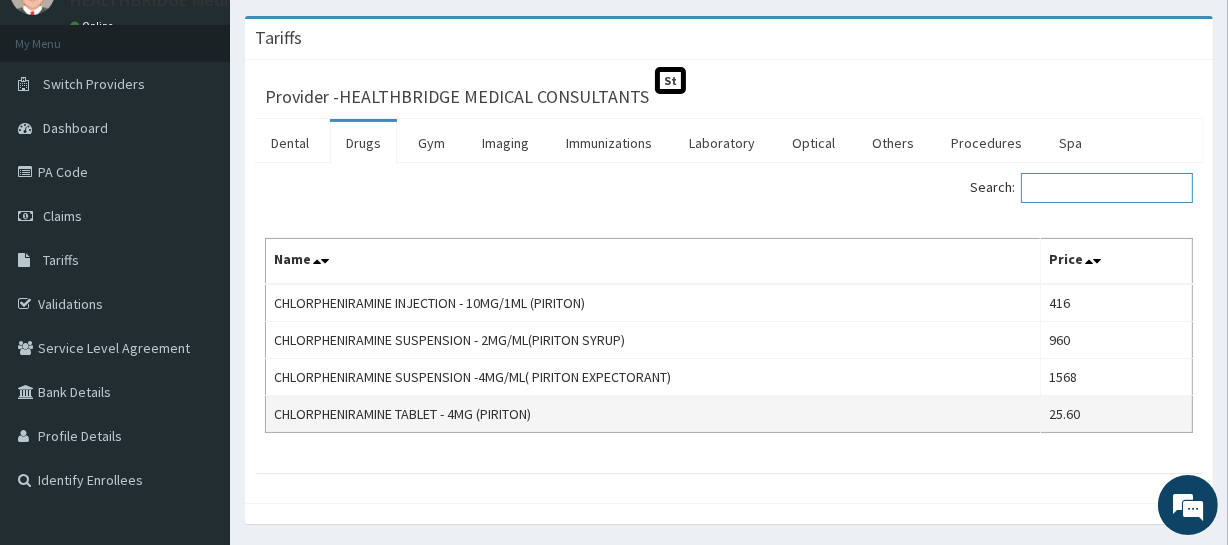 type on "A" 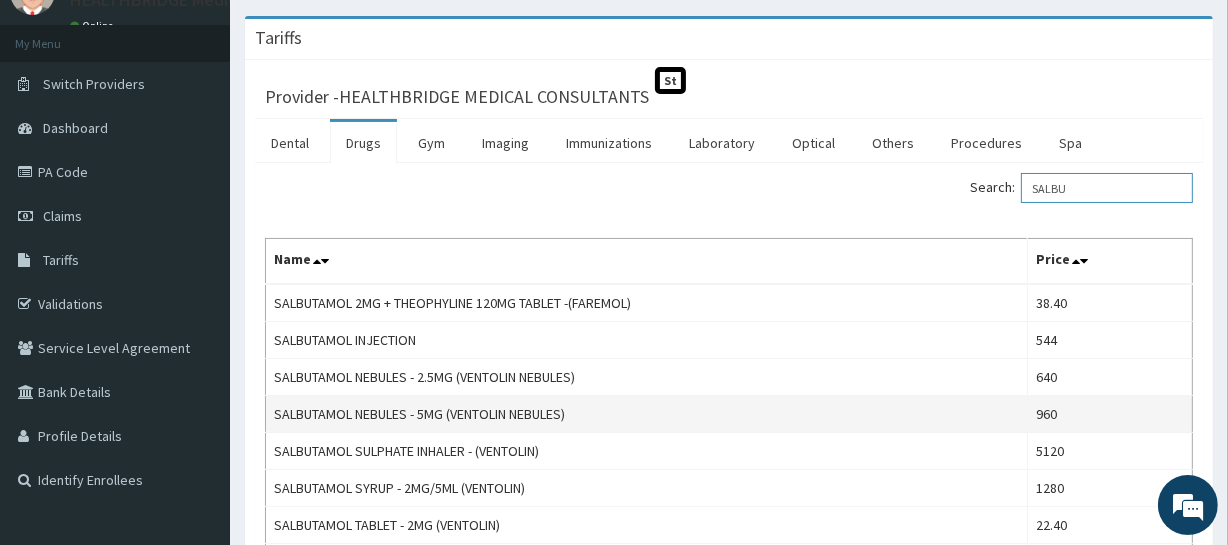 scroll, scrollTop: 181, scrollLeft: 0, axis: vertical 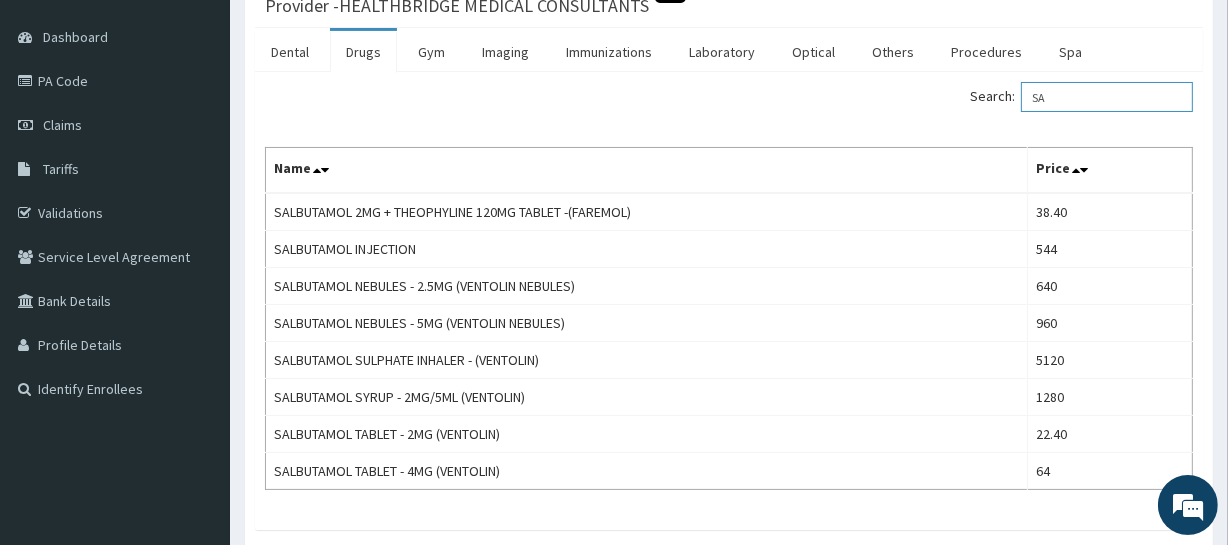 type on "S" 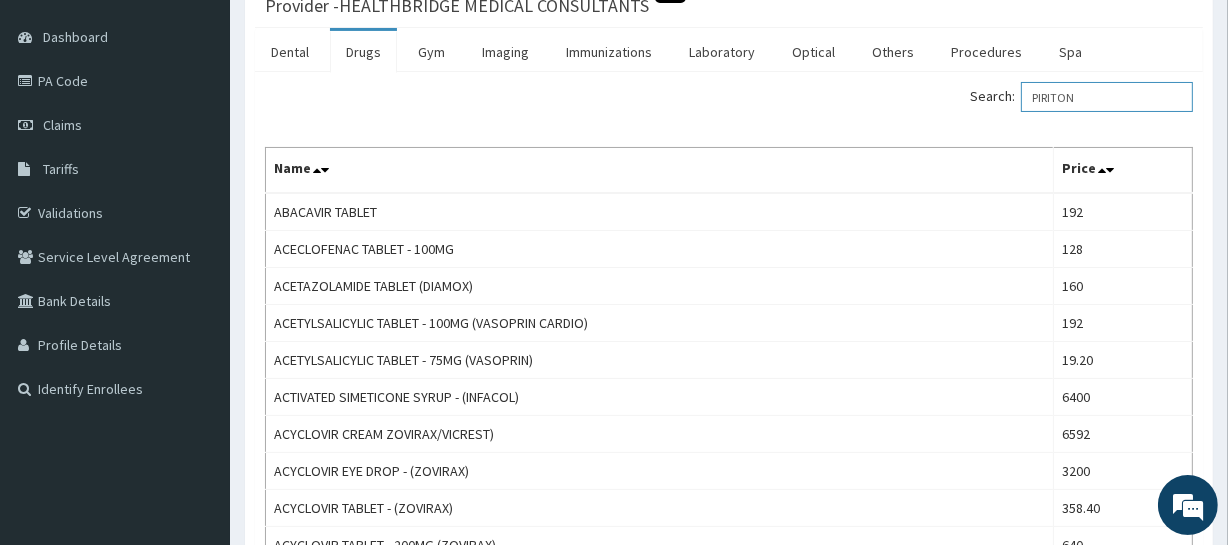 scroll, scrollTop: 153, scrollLeft: 0, axis: vertical 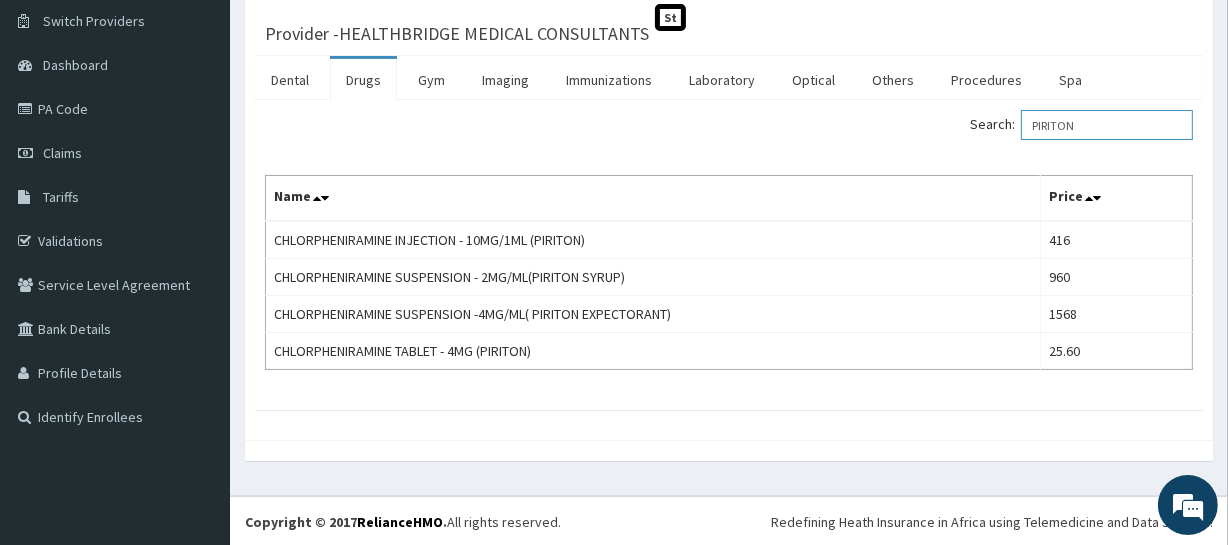 type on "PIRITON" 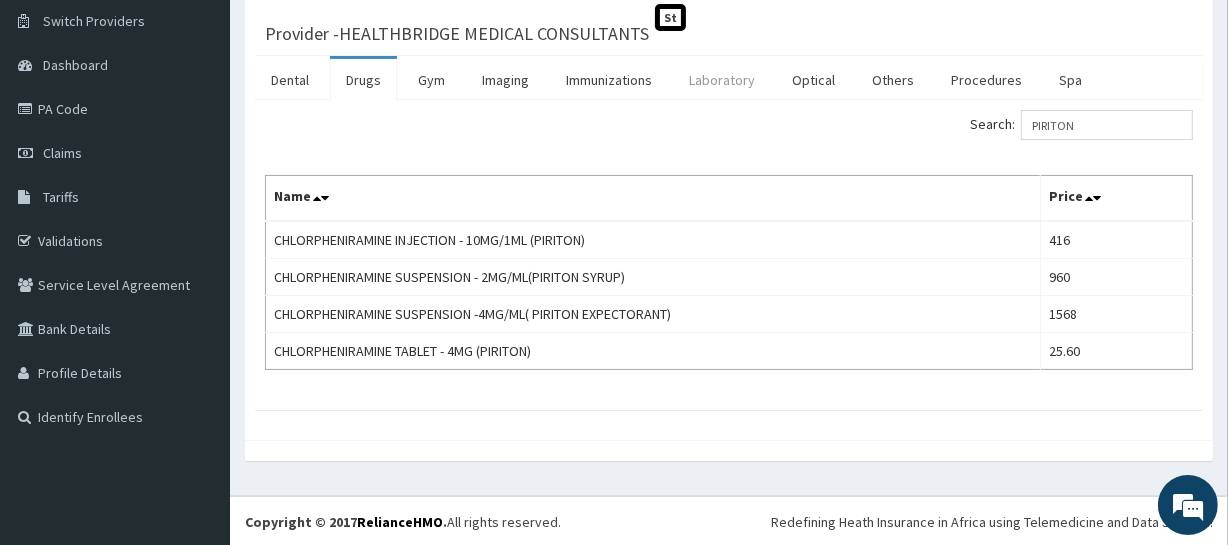 click on "Laboratory" at bounding box center [722, 80] 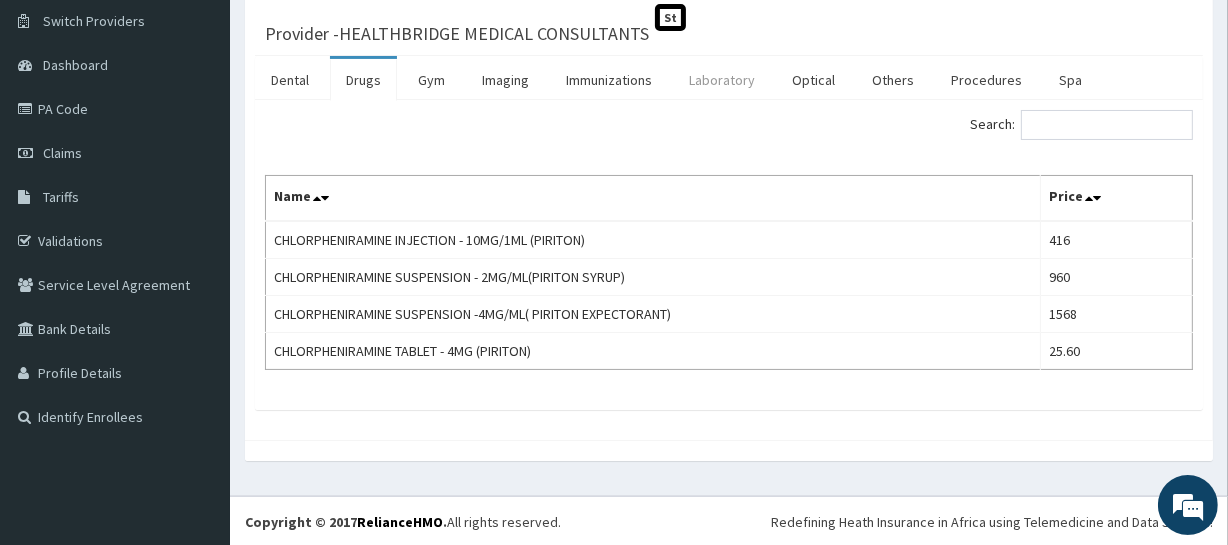 scroll, scrollTop: 0, scrollLeft: 0, axis: both 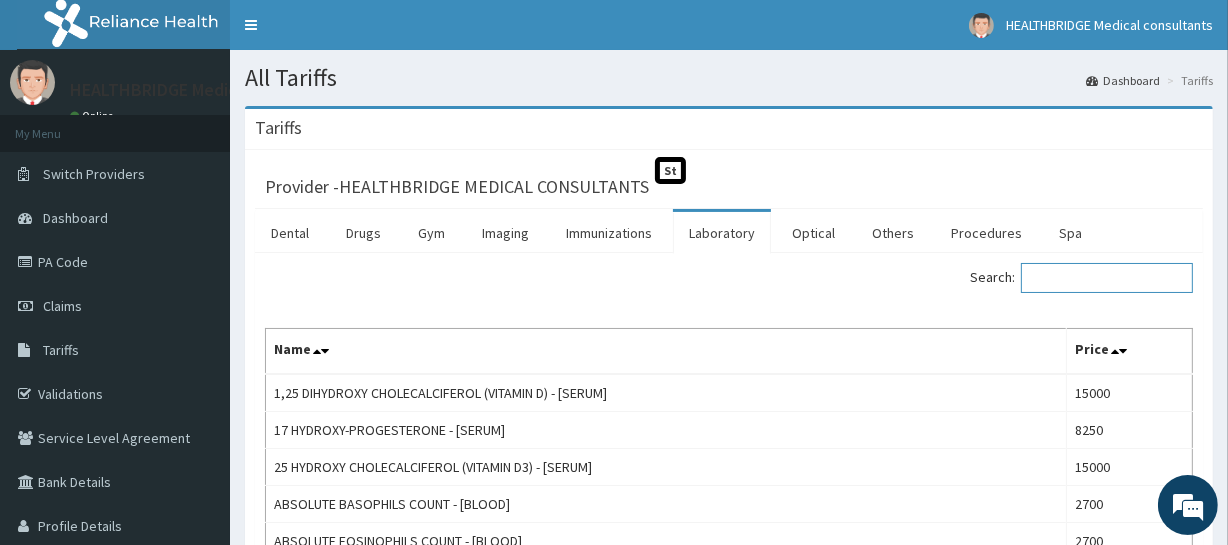 click on "Search:" at bounding box center [1107, 278] 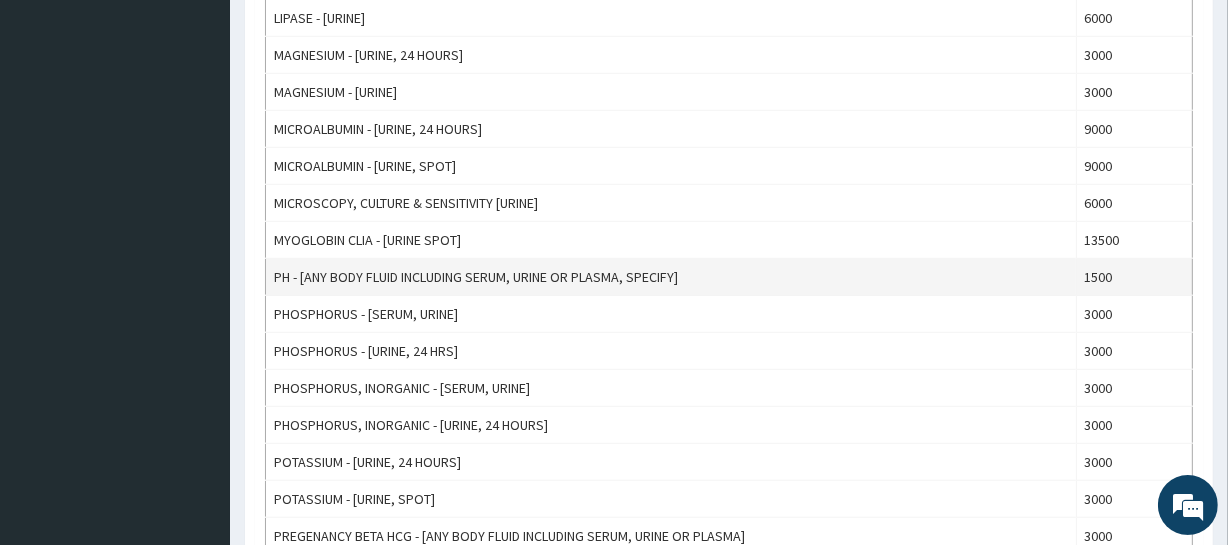 scroll, scrollTop: 1181, scrollLeft: 0, axis: vertical 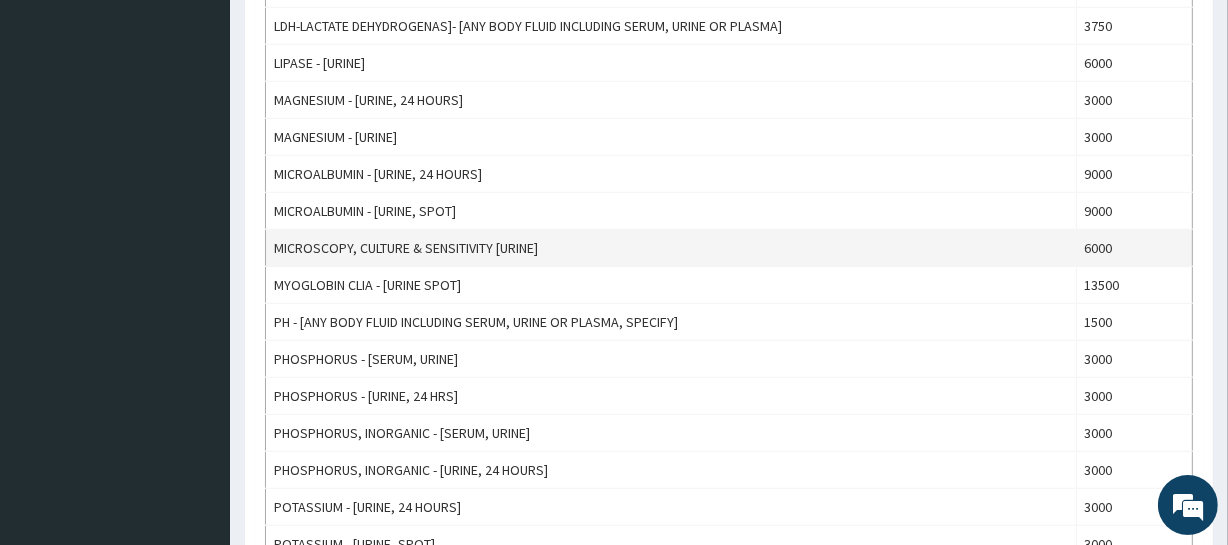 type on "URINE" 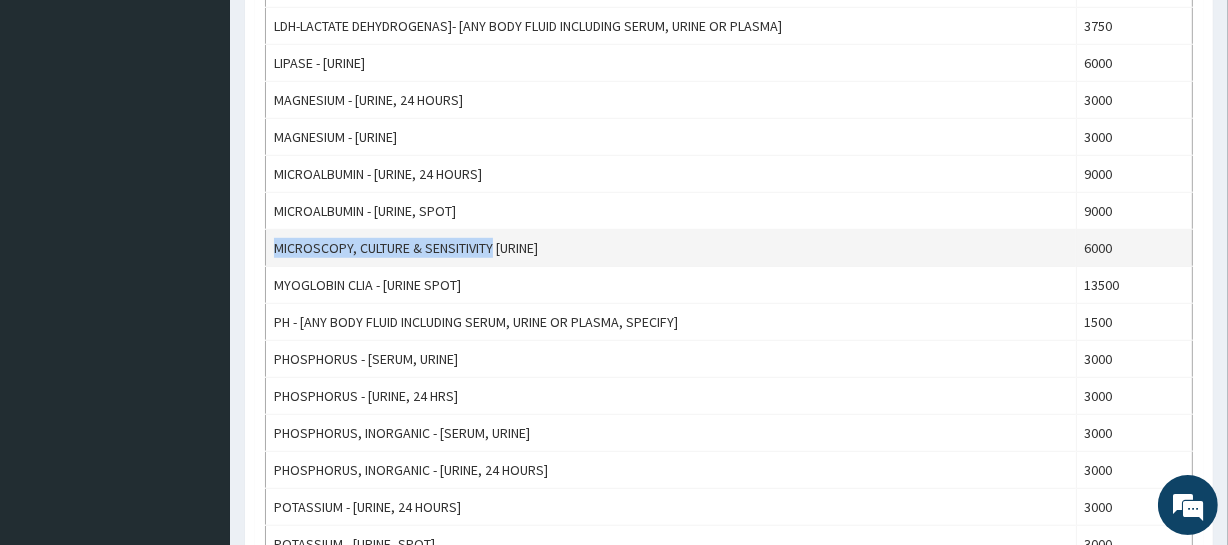 drag, startPoint x: 270, startPoint y: 243, endPoint x: 492, endPoint y: 242, distance: 222.00226 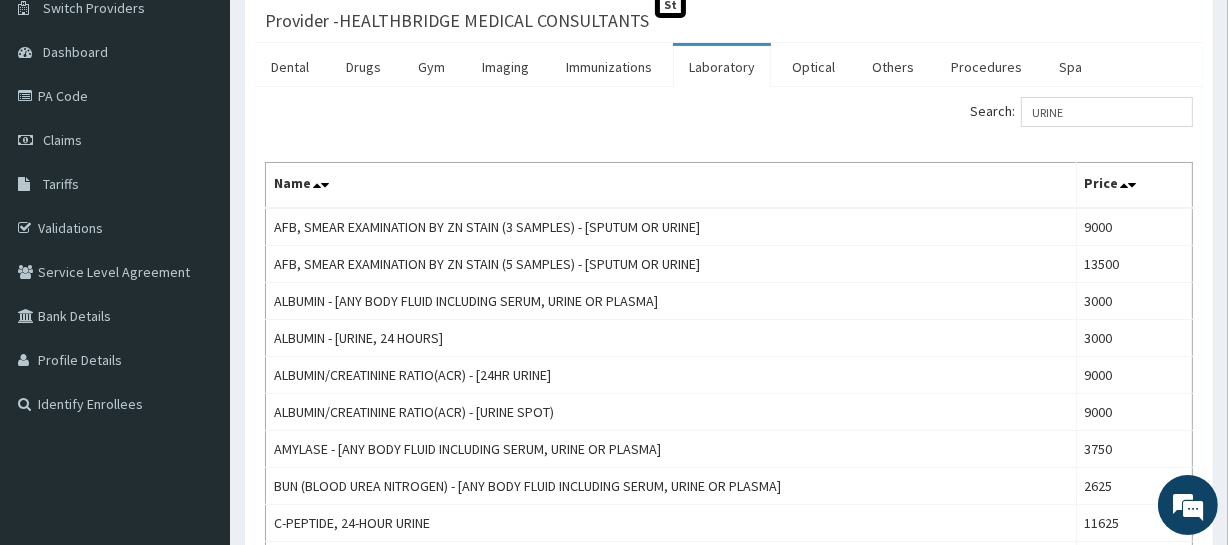 scroll, scrollTop: 0, scrollLeft: 0, axis: both 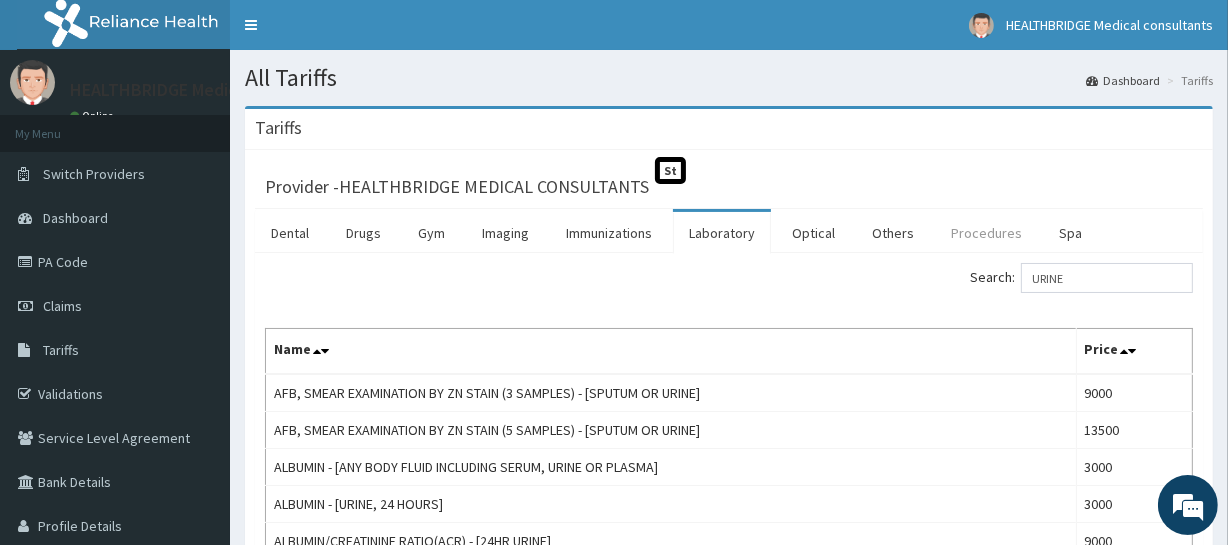 click on "Procedures" at bounding box center (986, 233) 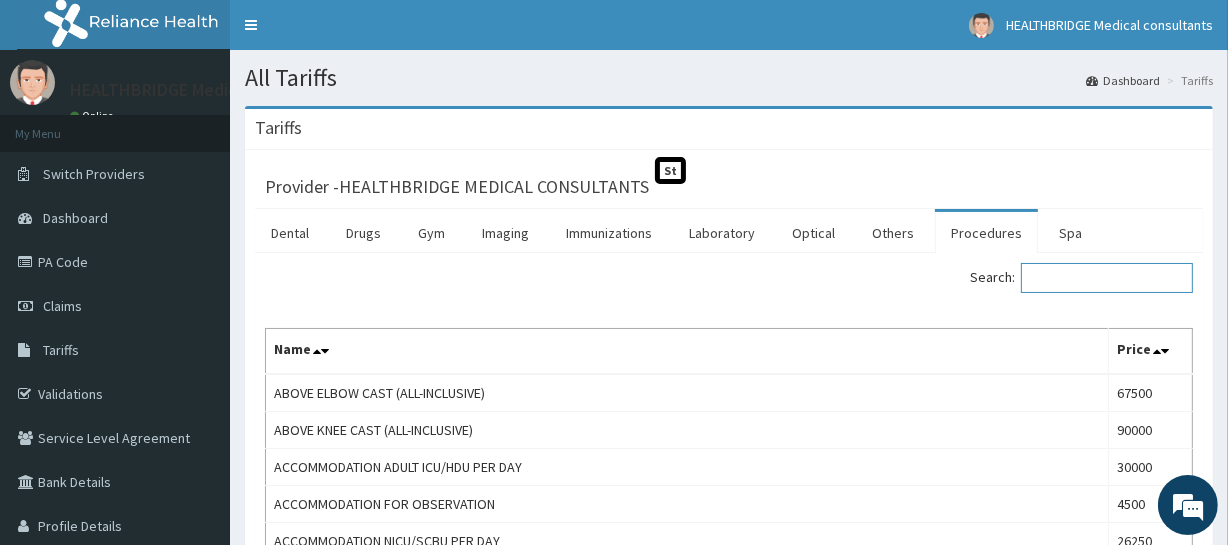 click on "Search:" at bounding box center [1107, 278] 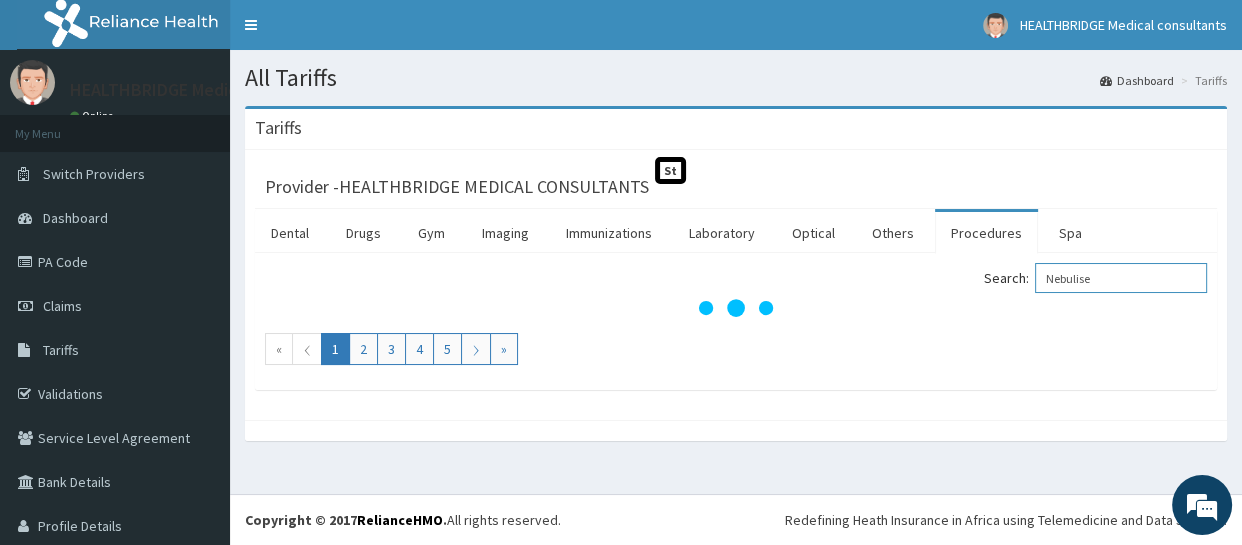 click on "Nebulise" at bounding box center (1121, 278) 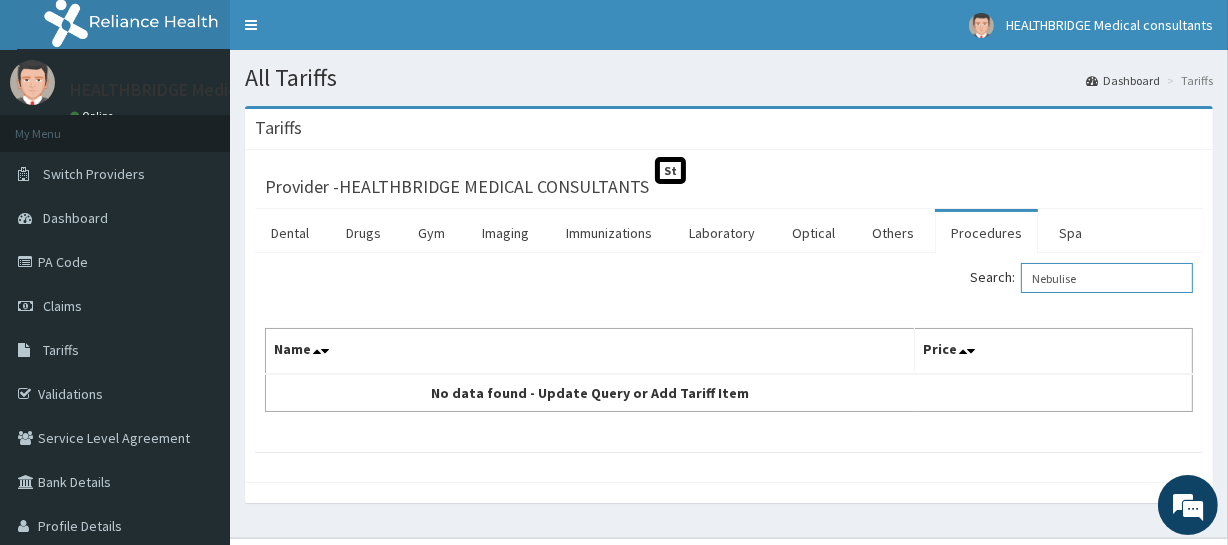 click on "Nebulise" at bounding box center (1107, 278) 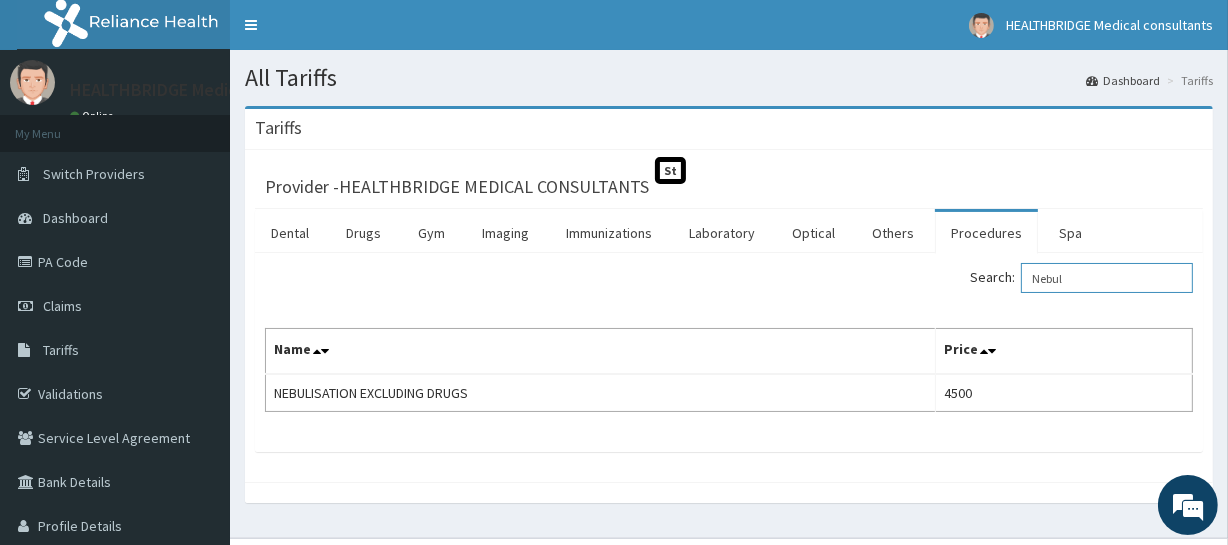 type on "Nebul" 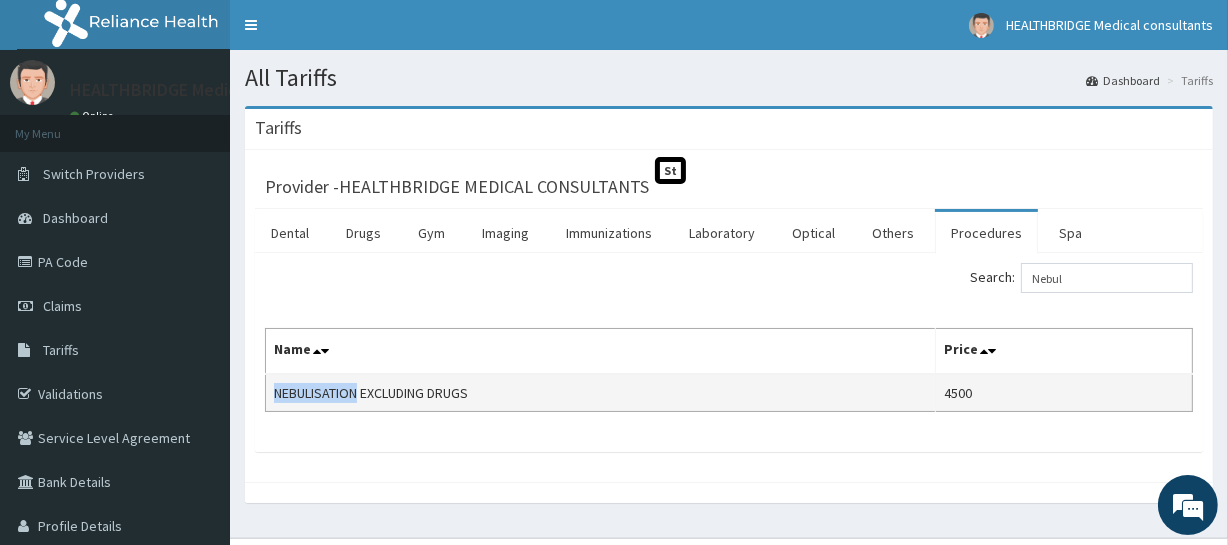 drag, startPoint x: 275, startPoint y: 392, endPoint x: 359, endPoint y: 387, distance: 84.14868 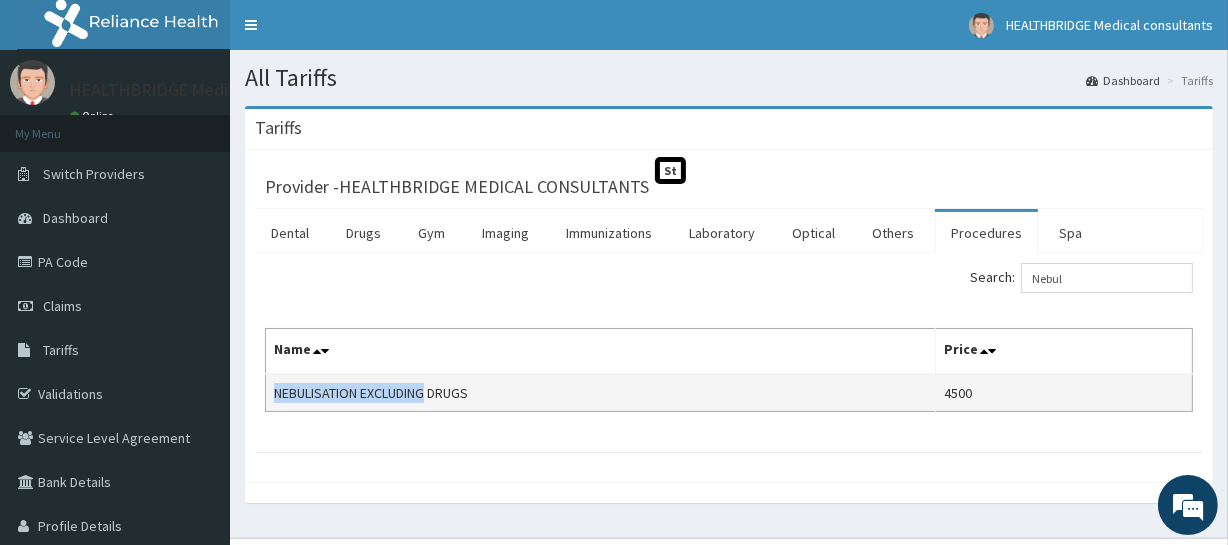 drag, startPoint x: 275, startPoint y: 392, endPoint x: 430, endPoint y: 387, distance: 155.08063 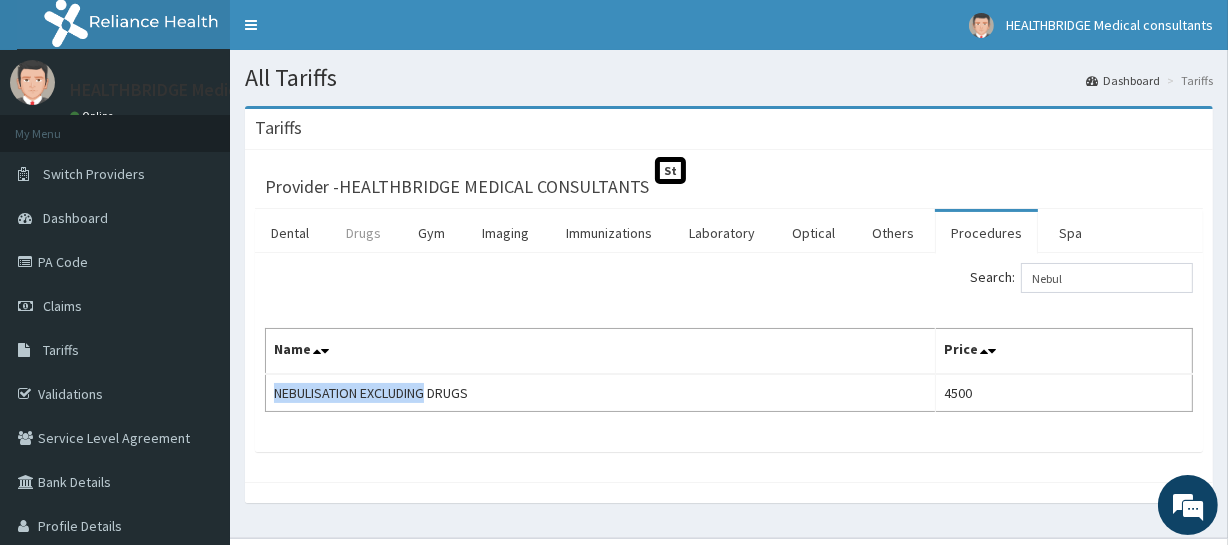 click on "Drugs" at bounding box center [363, 233] 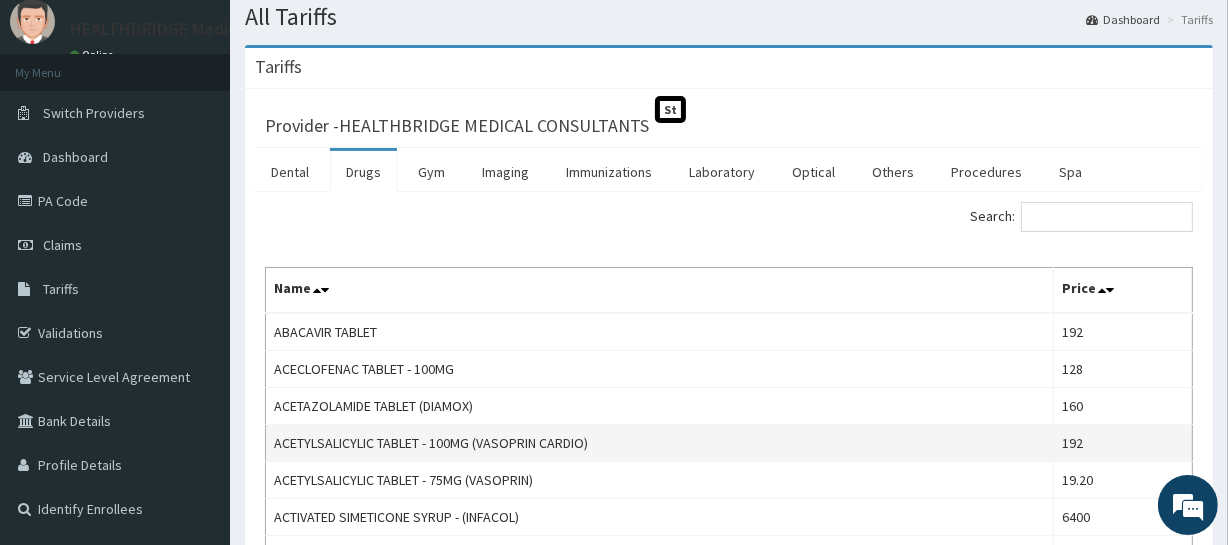 scroll, scrollTop: 90, scrollLeft: 0, axis: vertical 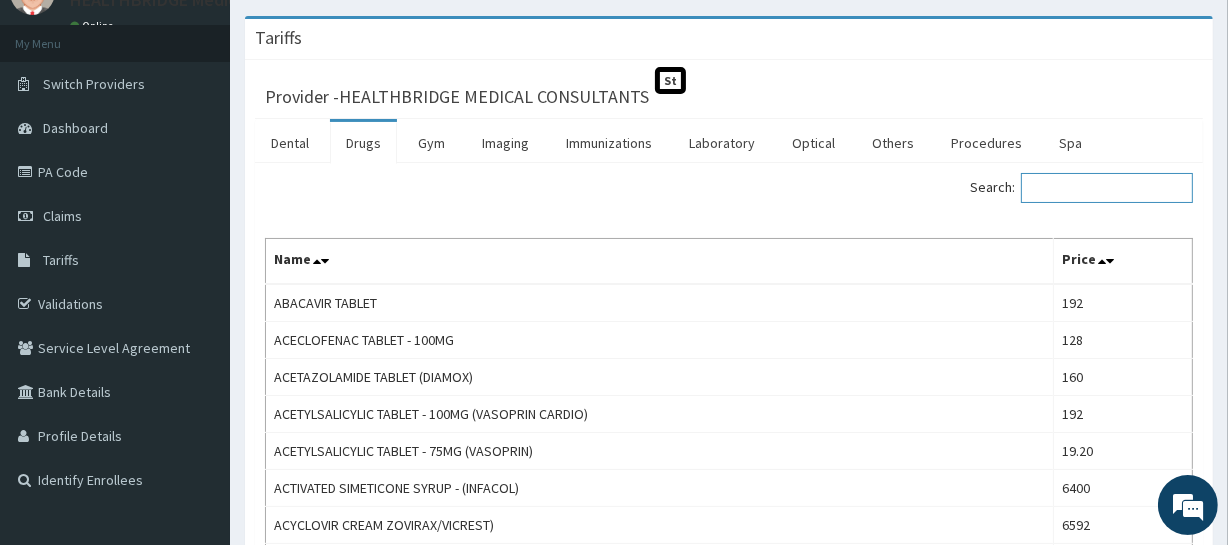 click on "Search:" at bounding box center [1107, 188] 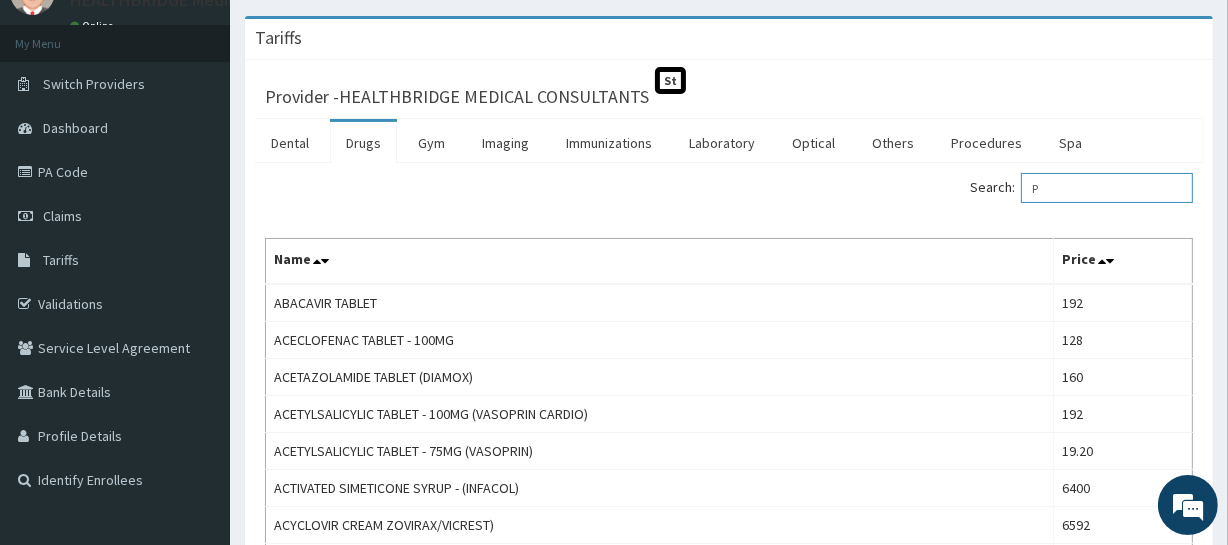 scroll, scrollTop: 0, scrollLeft: 0, axis: both 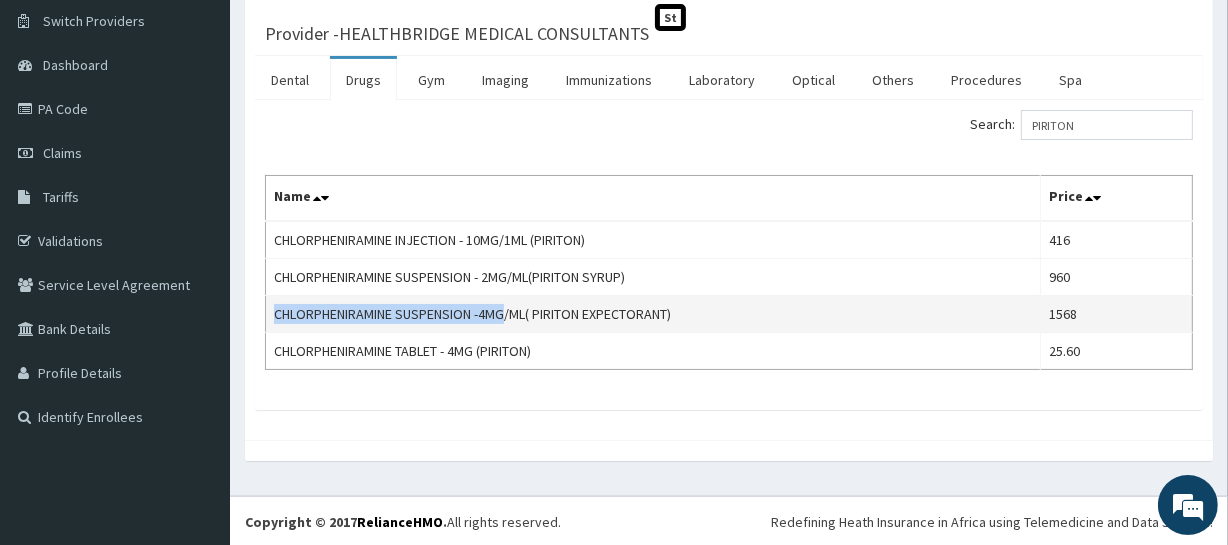 drag, startPoint x: 271, startPoint y: 315, endPoint x: 511, endPoint y: 311, distance: 240.03333 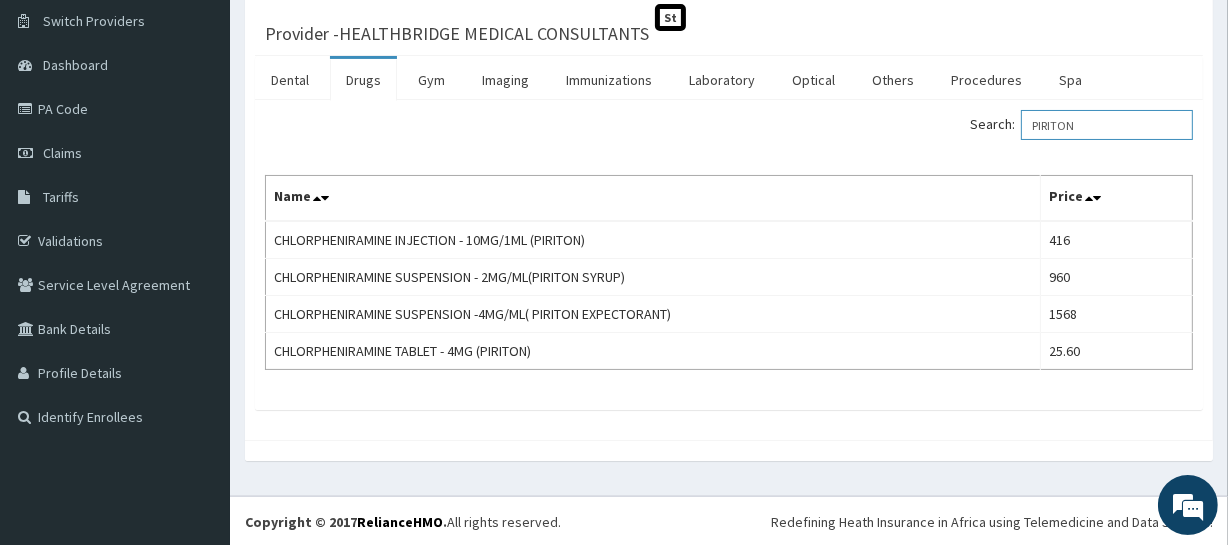 drag, startPoint x: 1110, startPoint y: 126, endPoint x: 1001, endPoint y: 140, distance: 109.89541 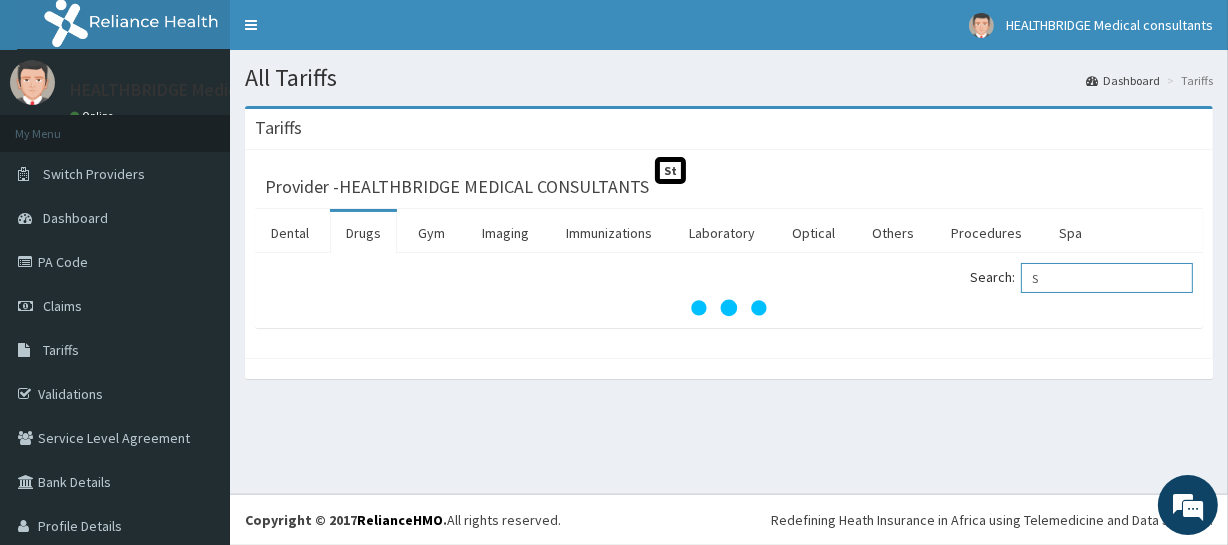 scroll, scrollTop: 0, scrollLeft: 0, axis: both 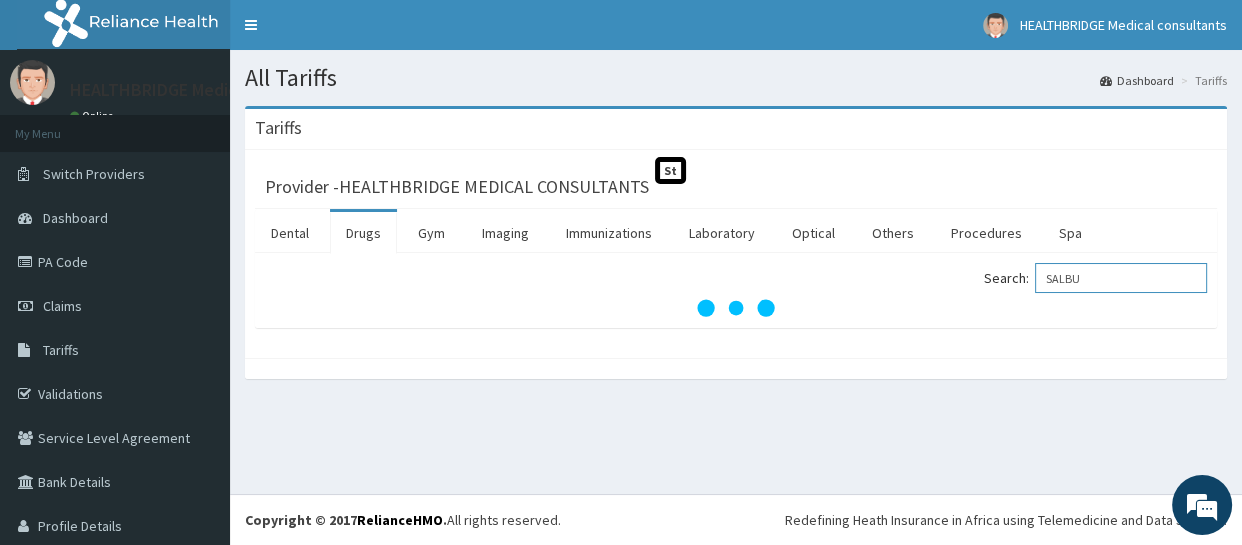 drag, startPoint x: 1086, startPoint y: 281, endPoint x: 1038, endPoint y: 271, distance: 49.0306 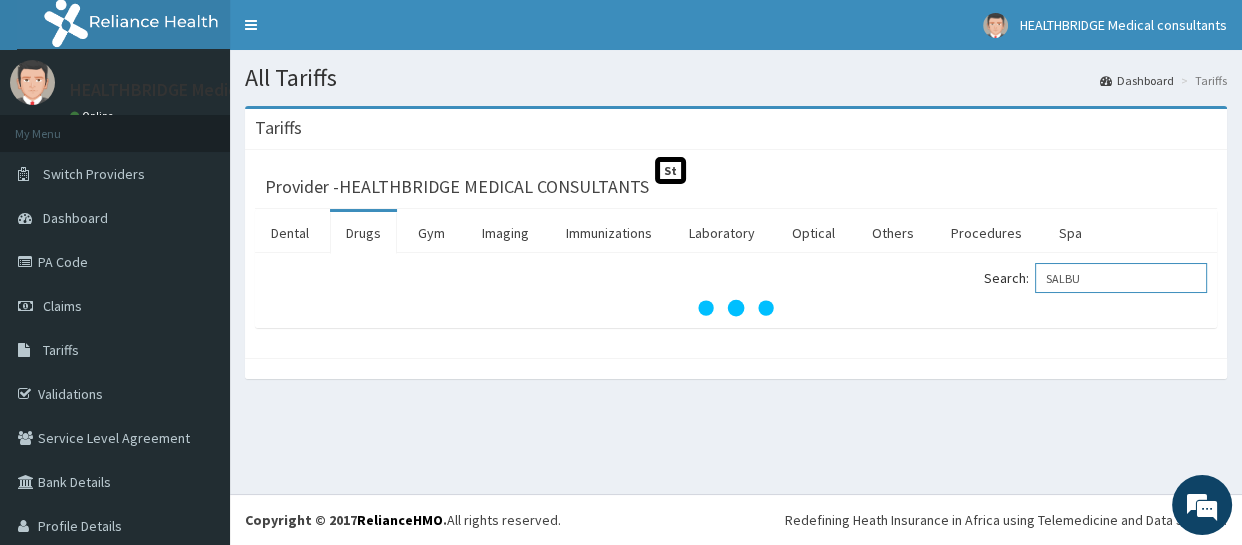 click on "SALBU" at bounding box center (1121, 278) 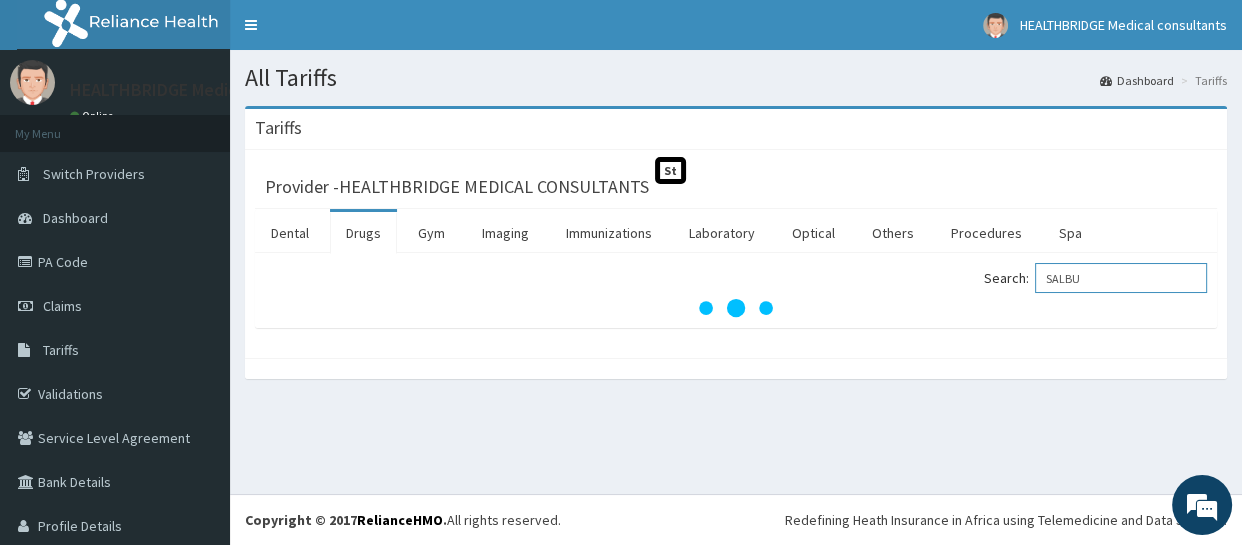 paste on "TAMOL" 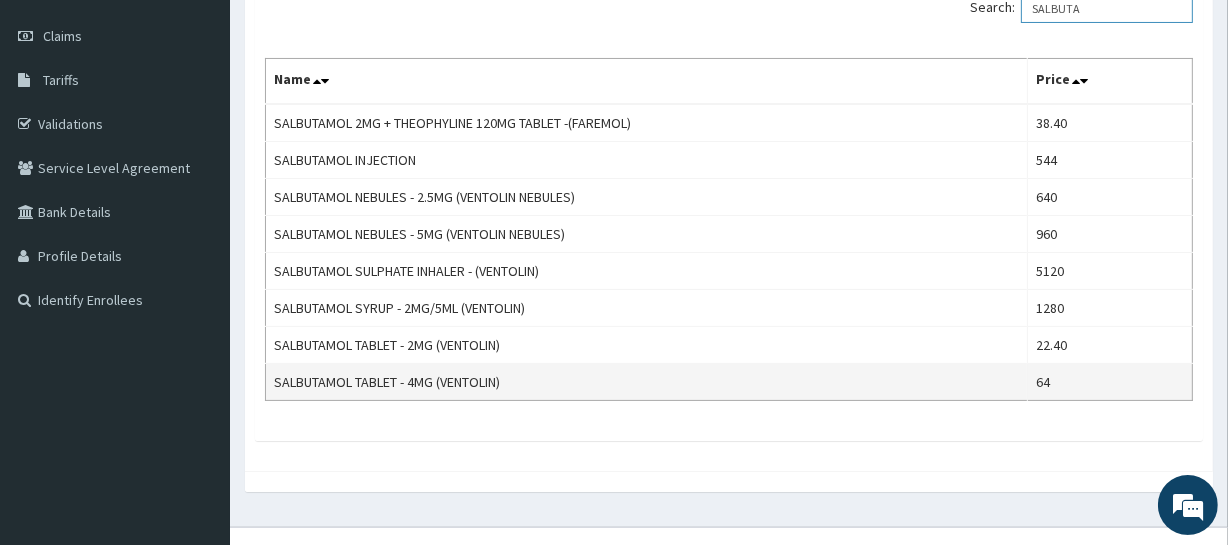 scroll, scrollTop: 272, scrollLeft: 0, axis: vertical 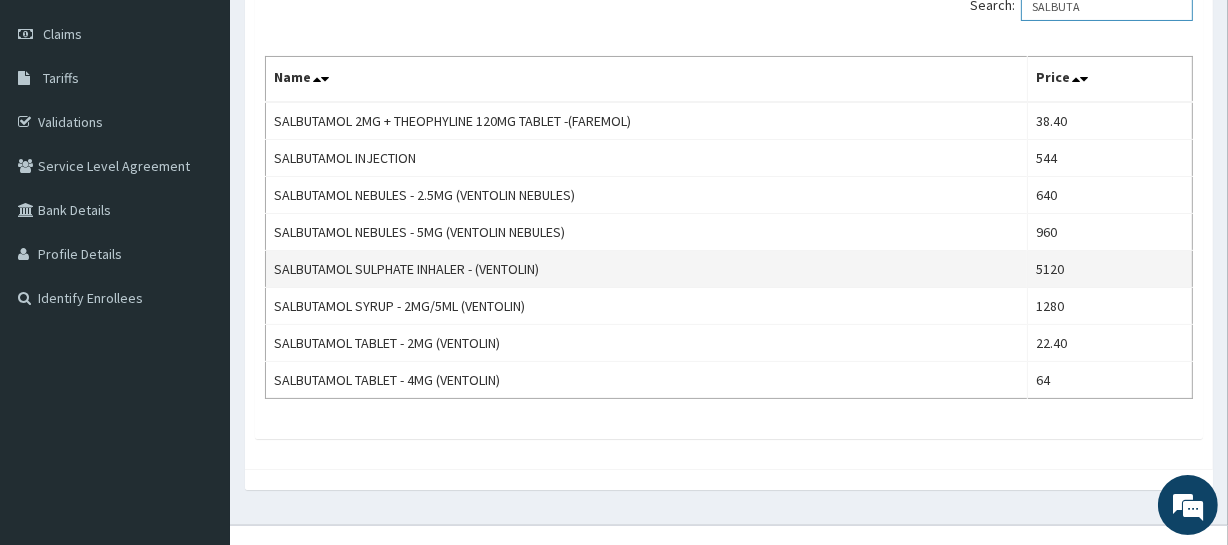 type on "SALBUTA" 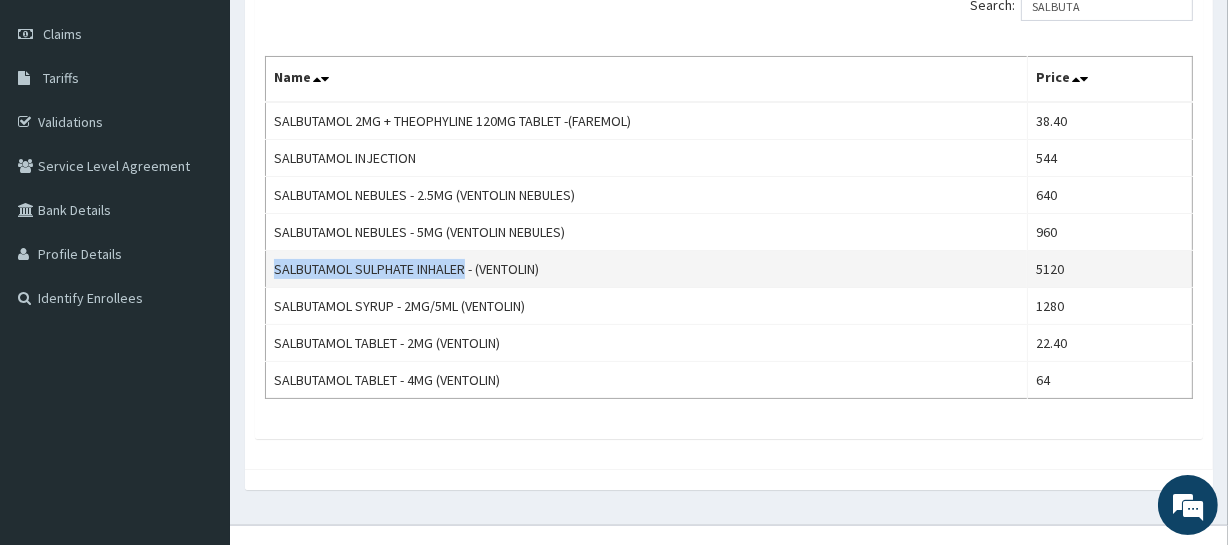 drag, startPoint x: 267, startPoint y: 266, endPoint x: 473, endPoint y: 262, distance: 206.03883 